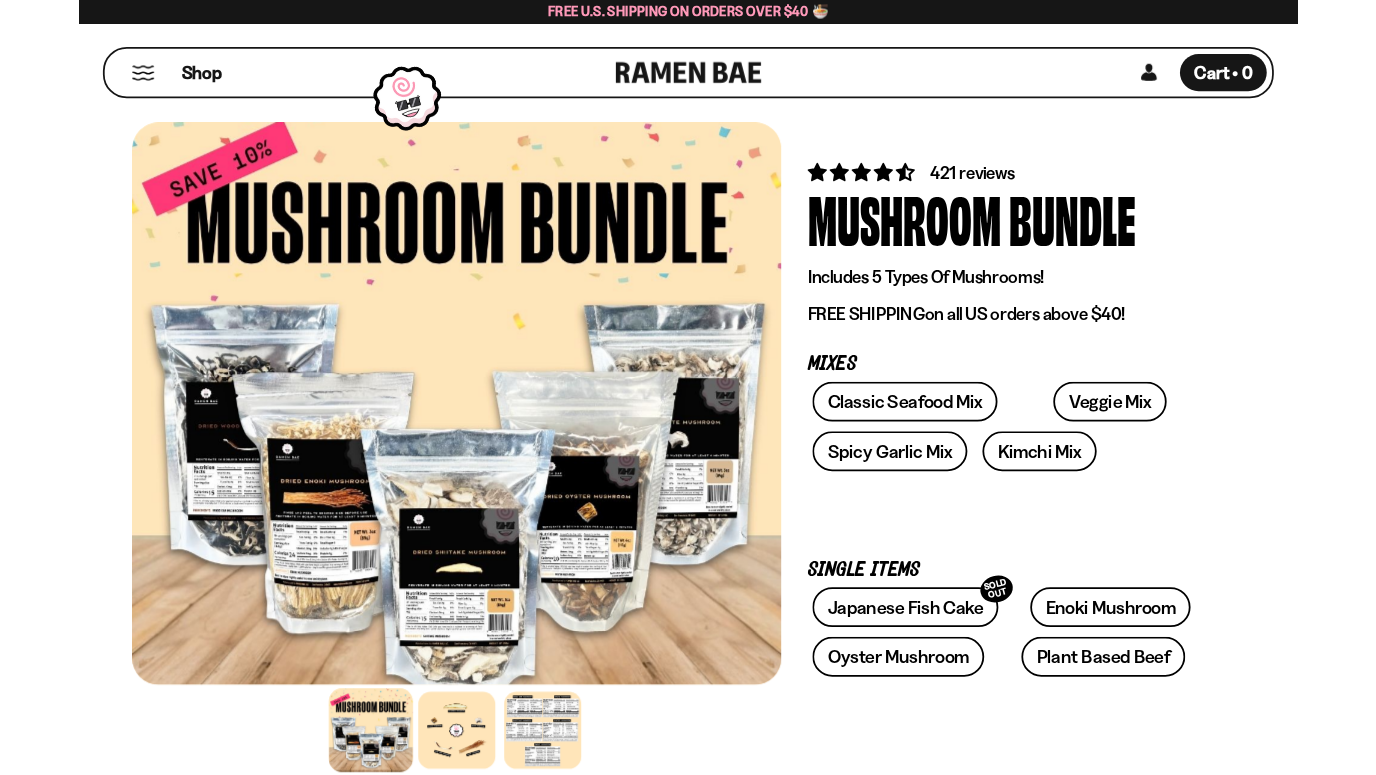 scroll, scrollTop: 0, scrollLeft: 0, axis: both 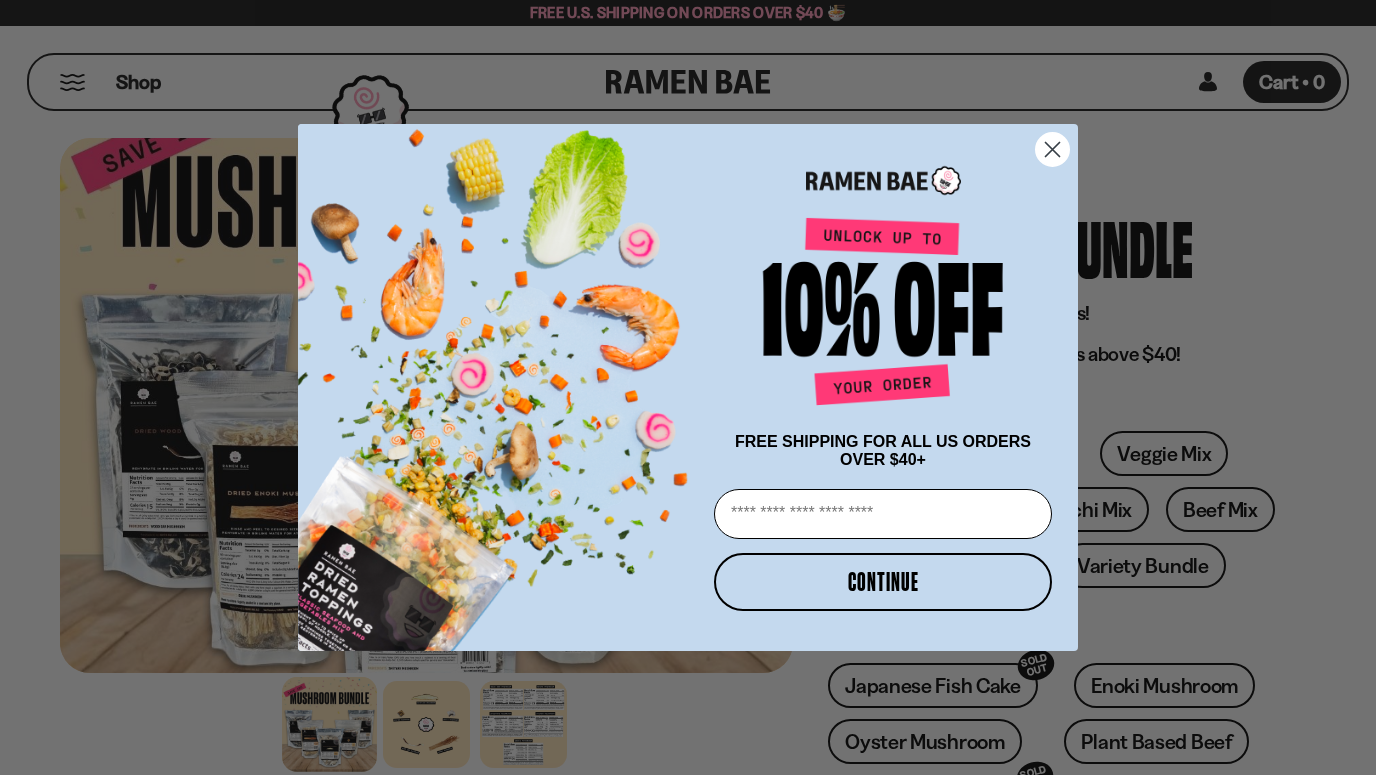 click at bounding box center [1052, 149] 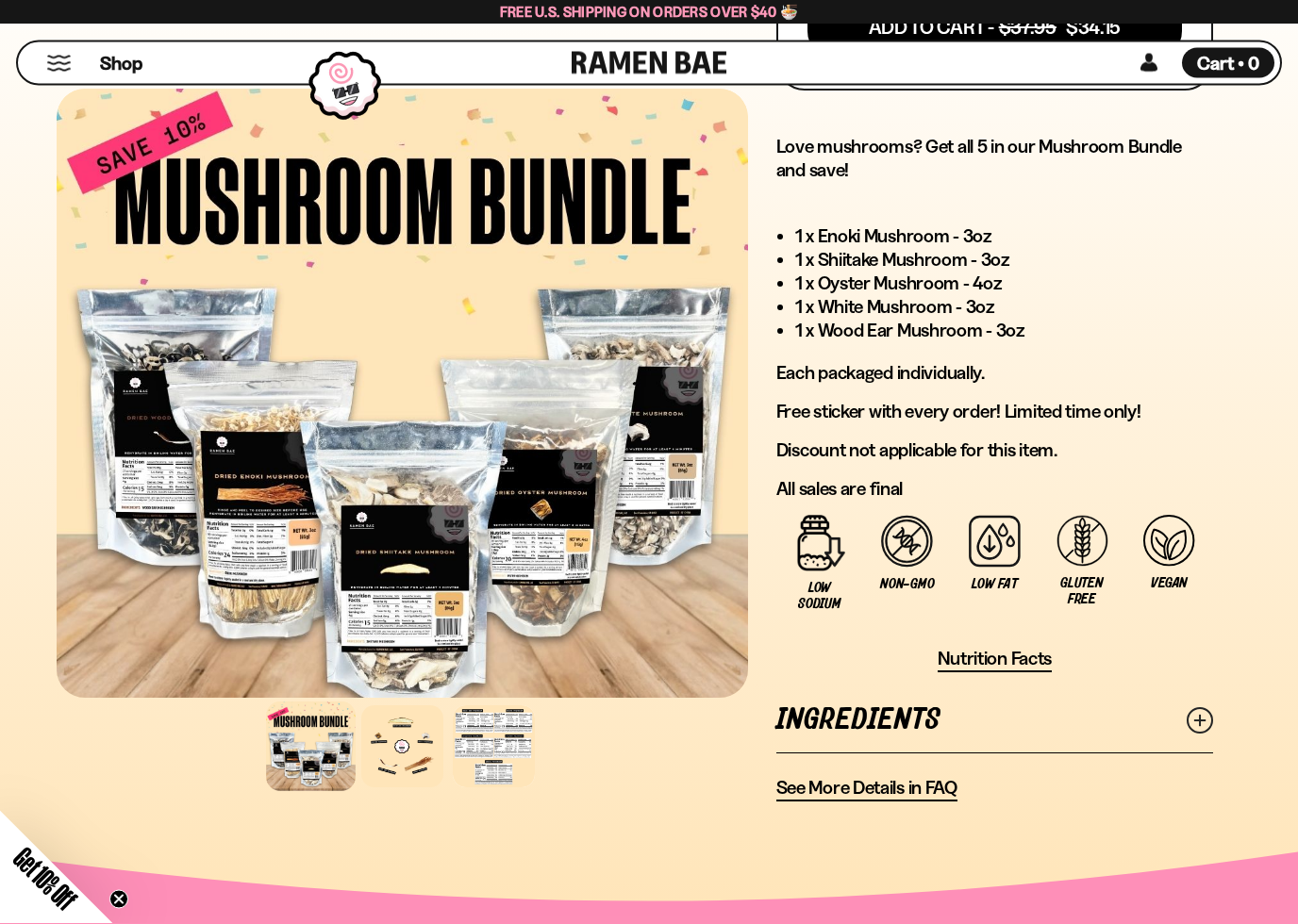 scroll, scrollTop: 1060, scrollLeft: 0, axis: vertical 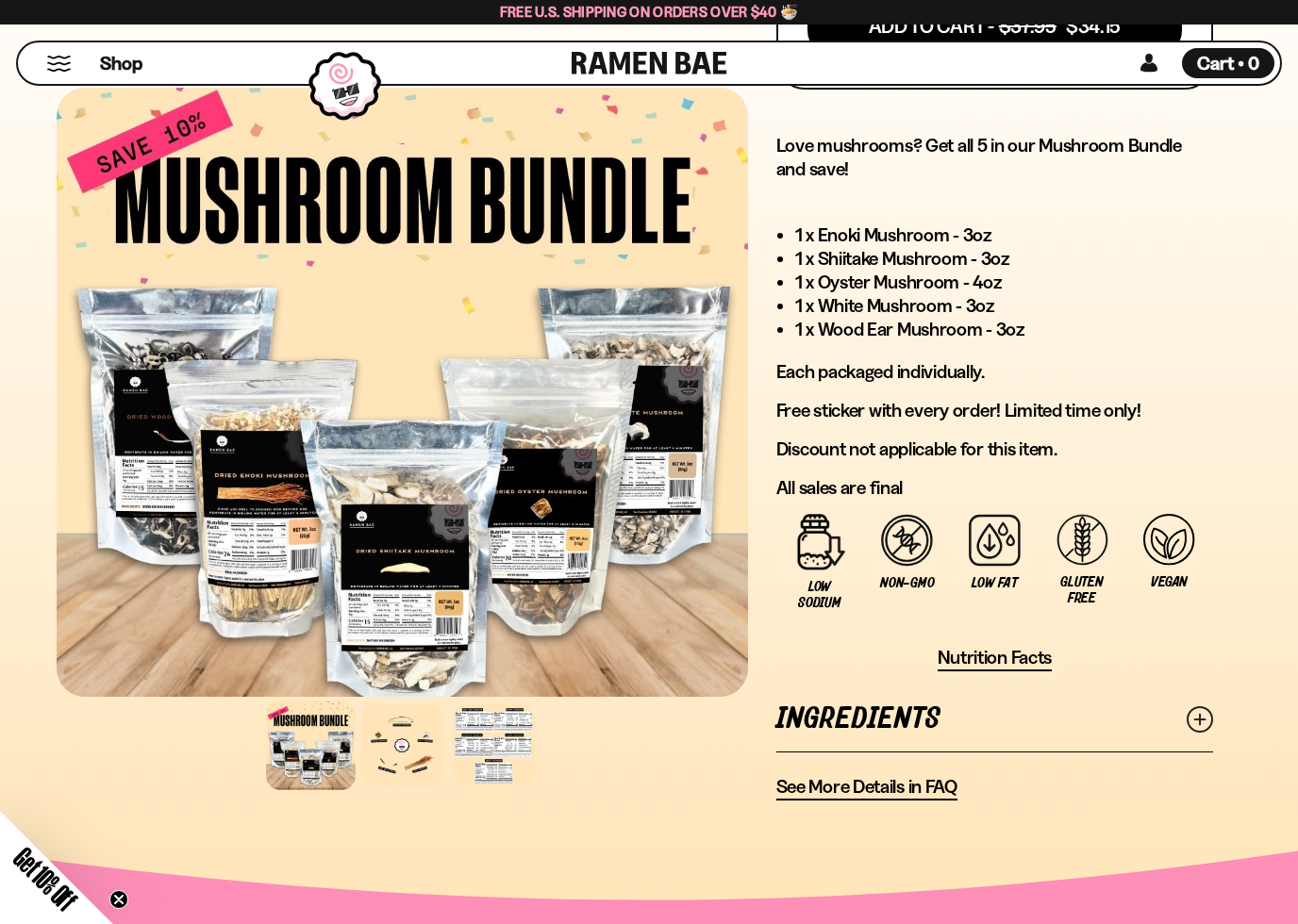 click on "Nutrition Facts" at bounding box center [995, 658] 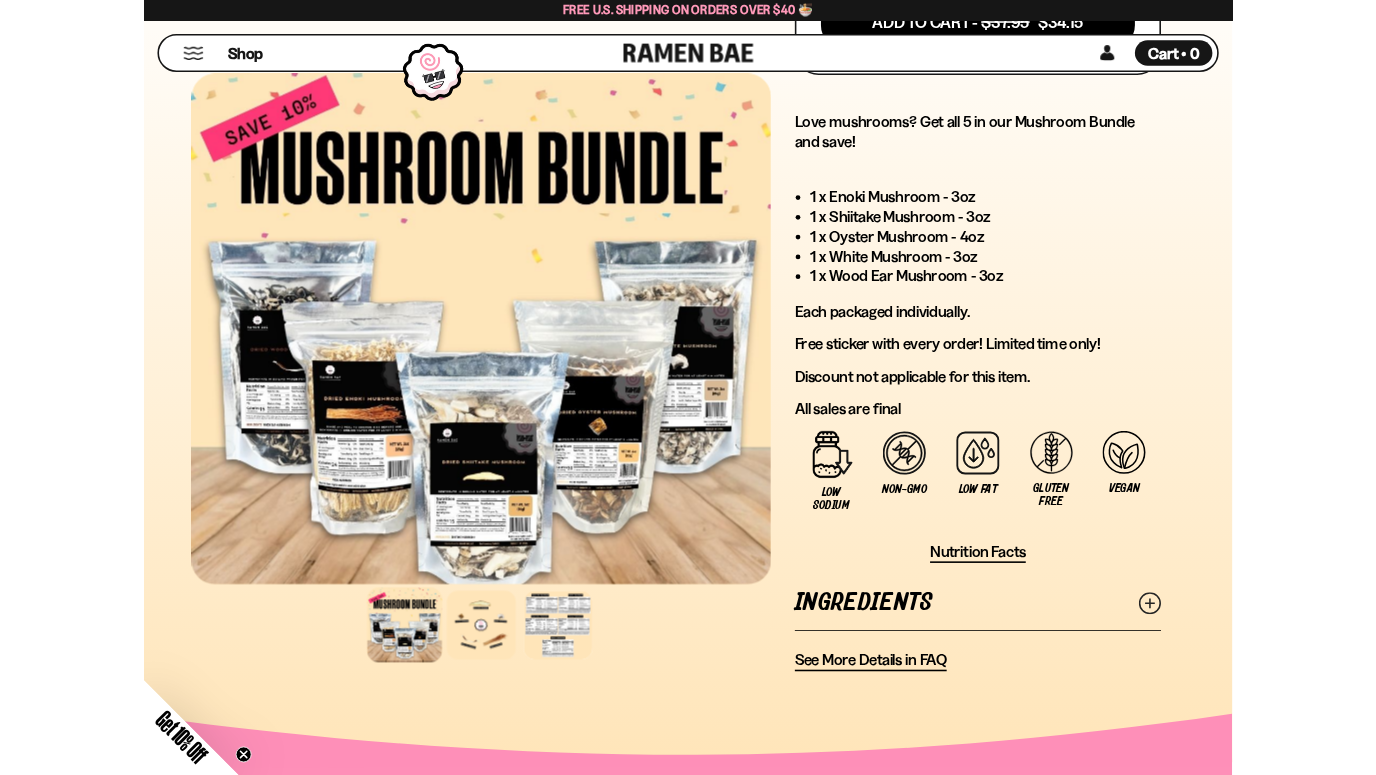scroll, scrollTop: 0, scrollLeft: 0, axis: both 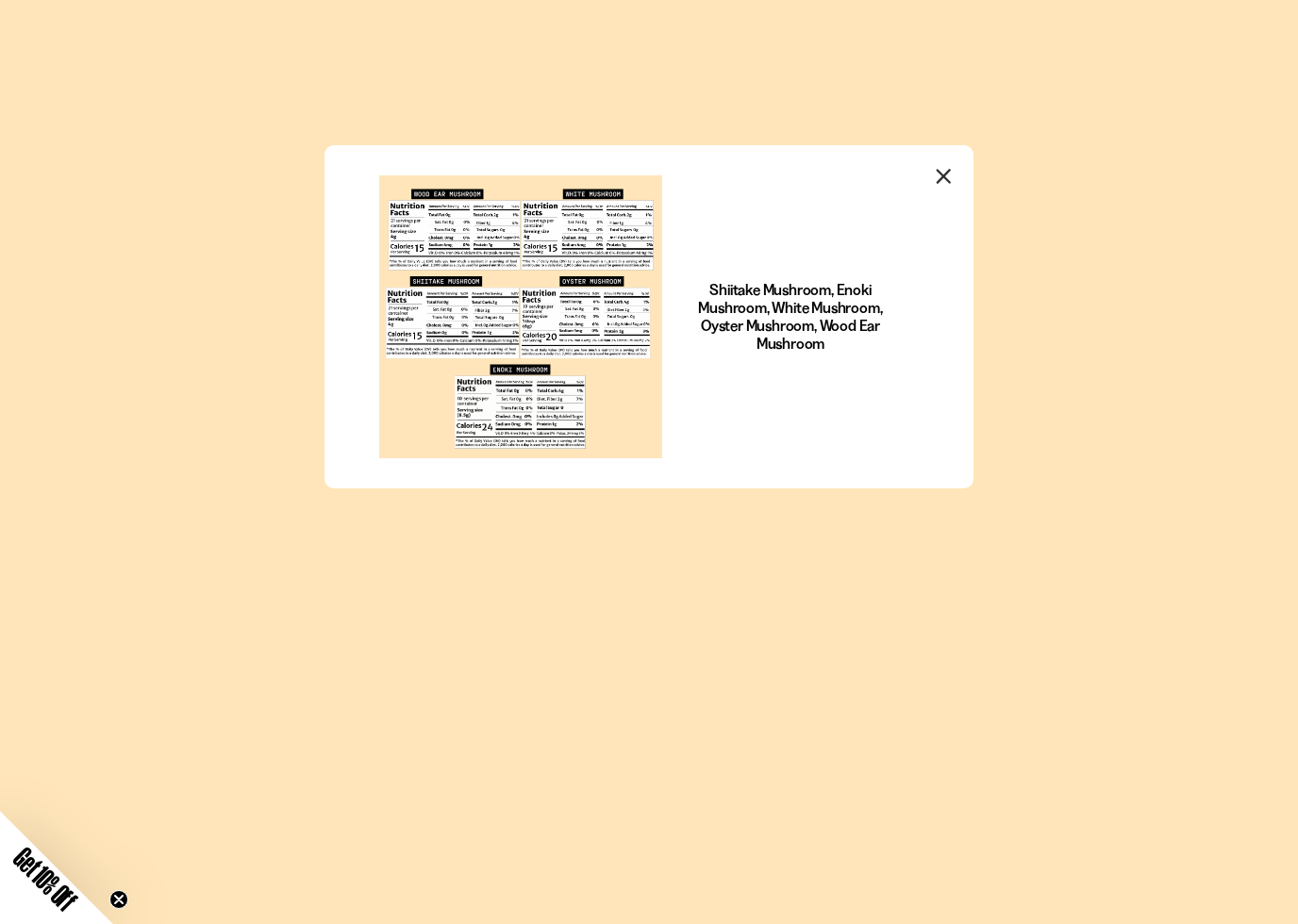 click at bounding box center (521, 317) 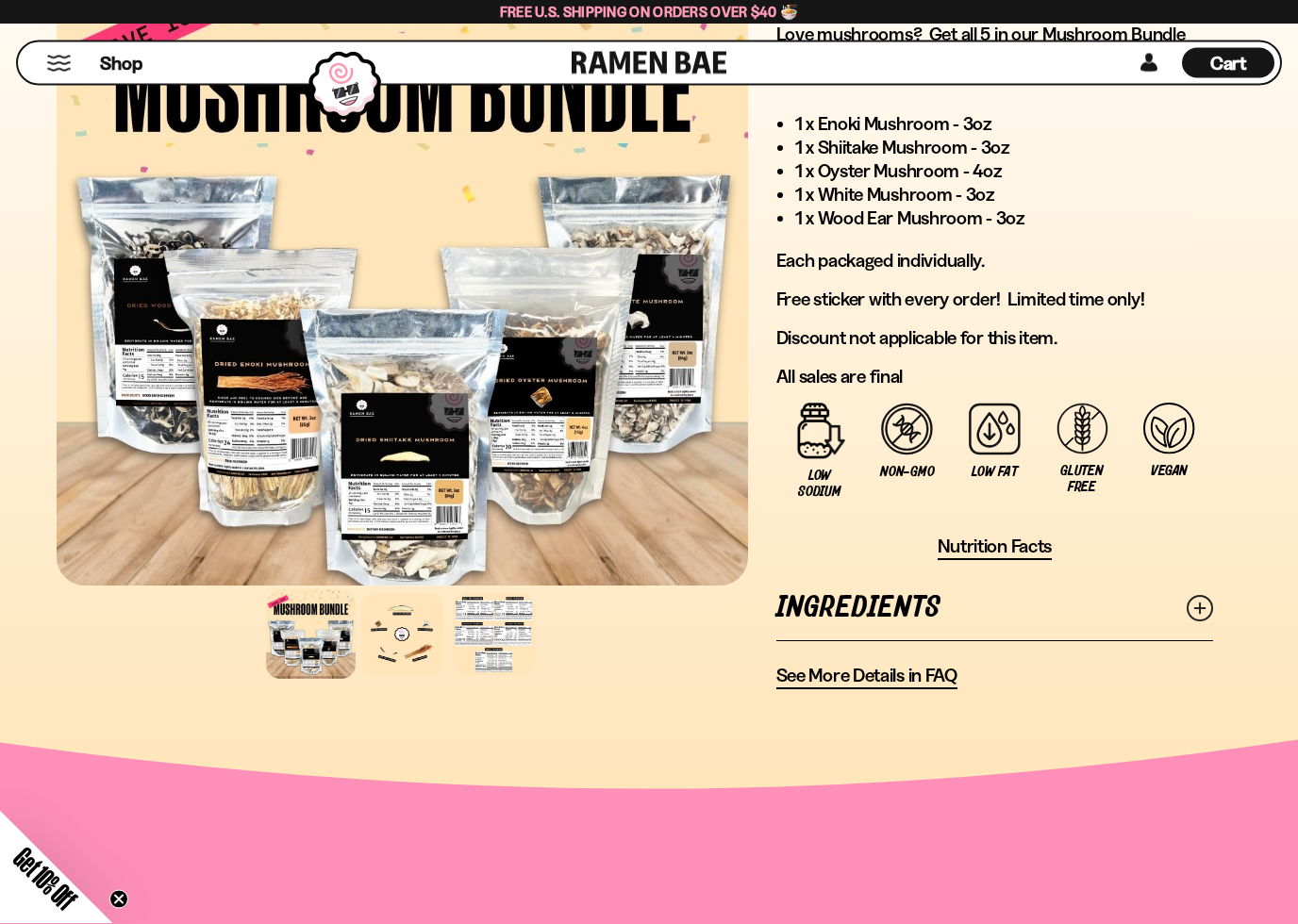 scroll, scrollTop: 1171, scrollLeft: 0, axis: vertical 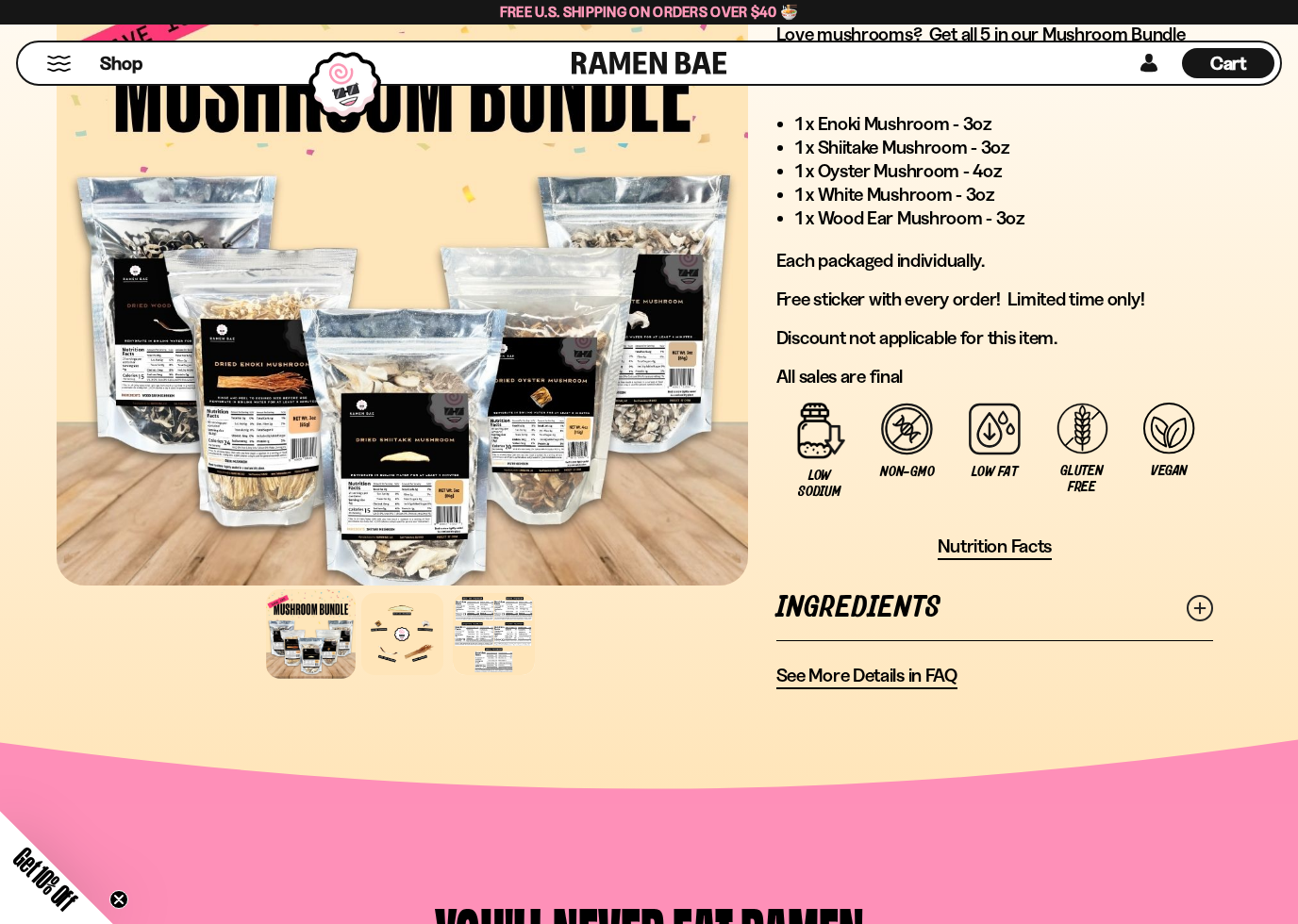 click at bounding box center (1200, 608) 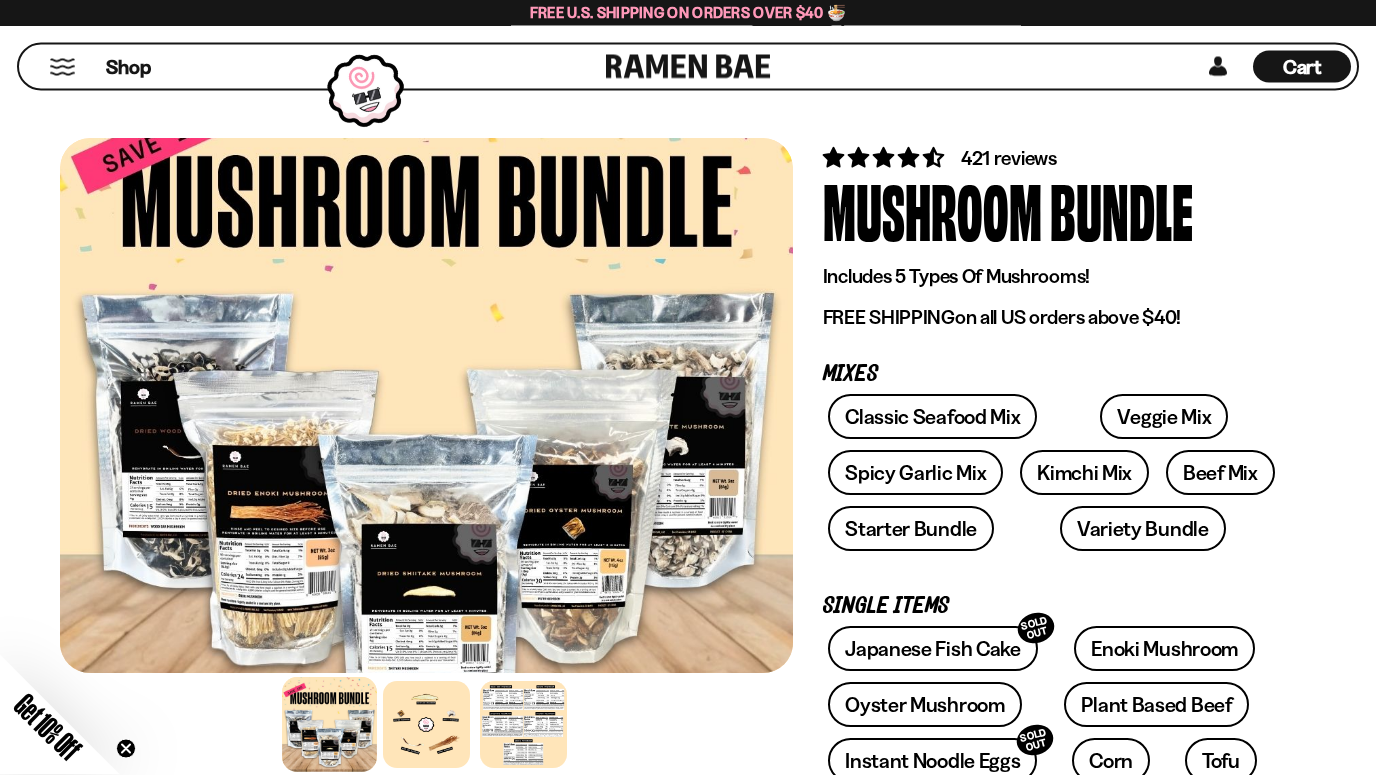 scroll, scrollTop: 0, scrollLeft: 0, axis: both 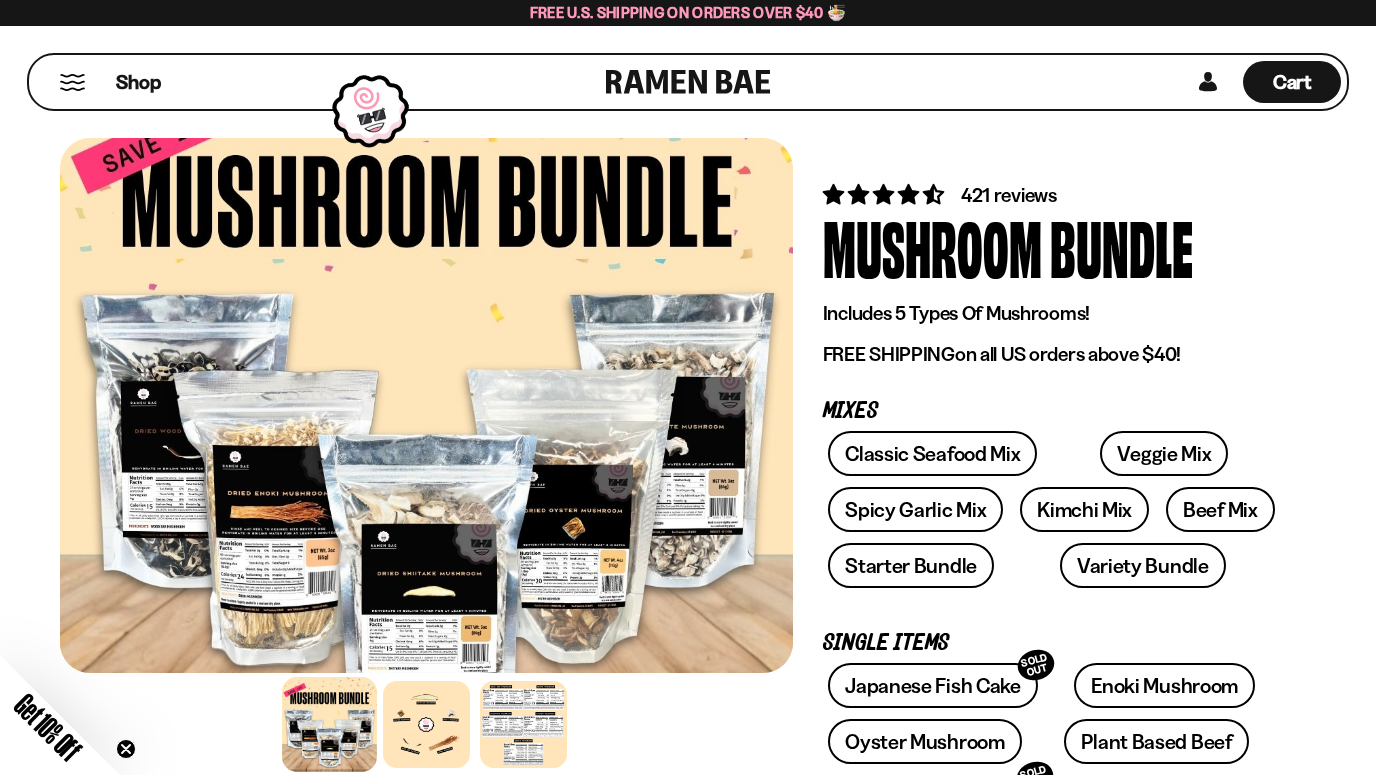 click at bounding box center (426, 724) 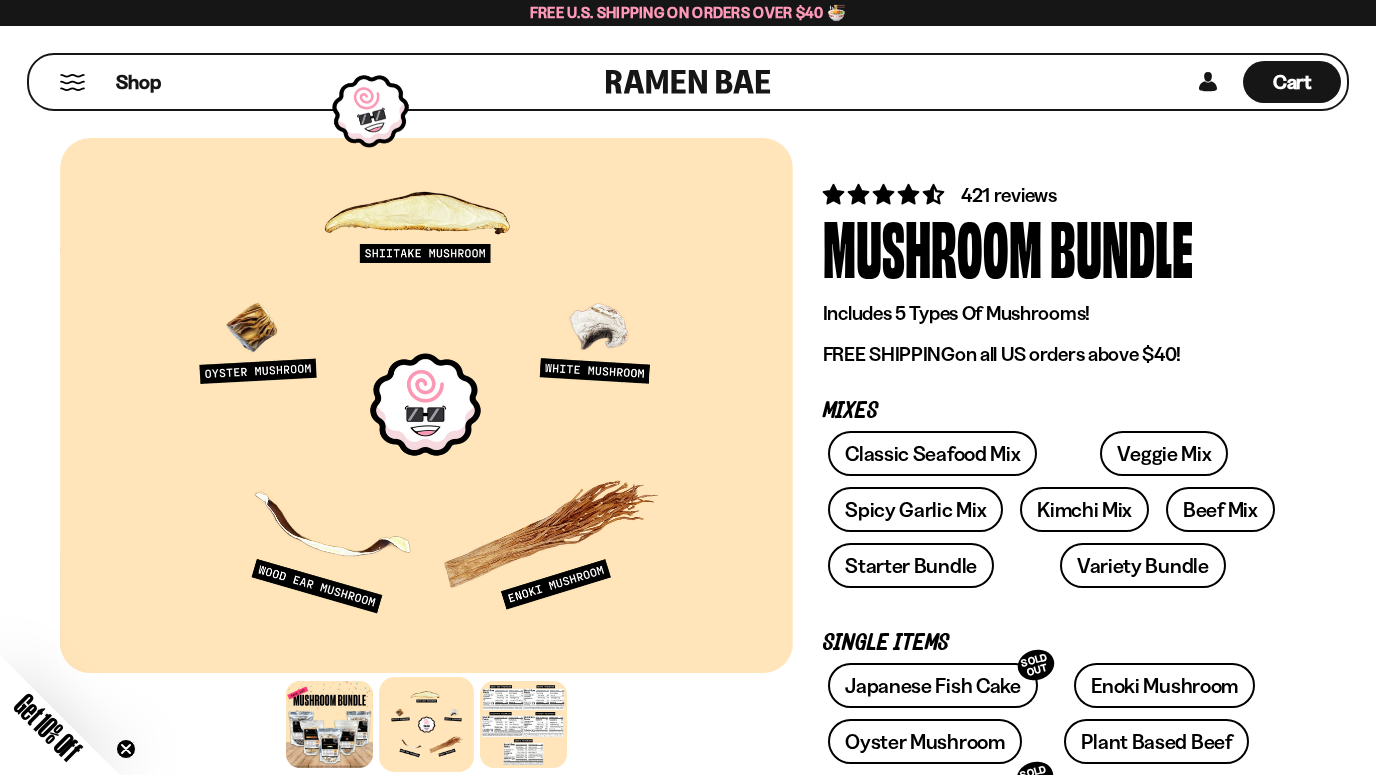 click at bounding box center (523, 724) 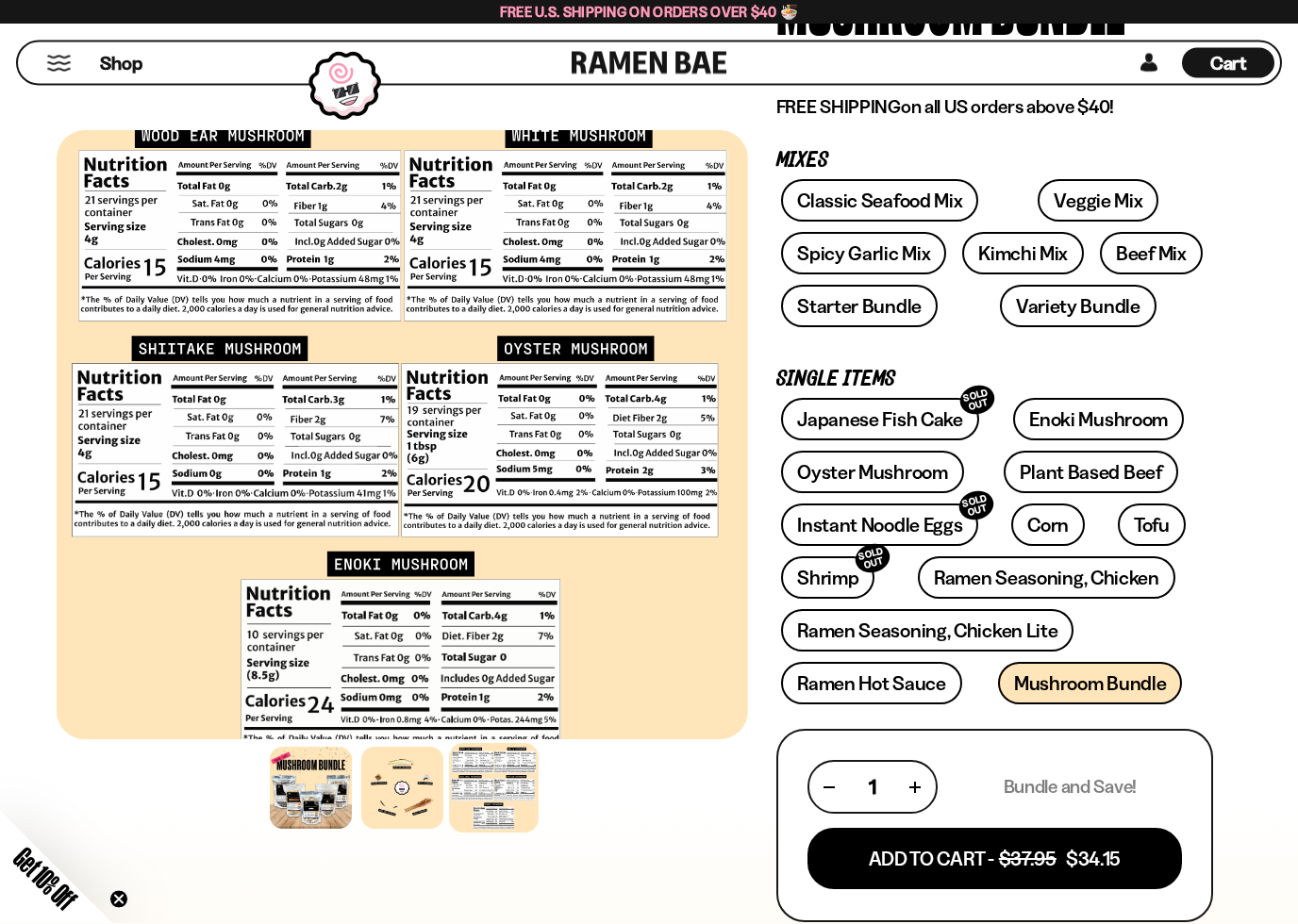 scroll, scrollTop: 227, scrollLeft: 0, axis: vertical 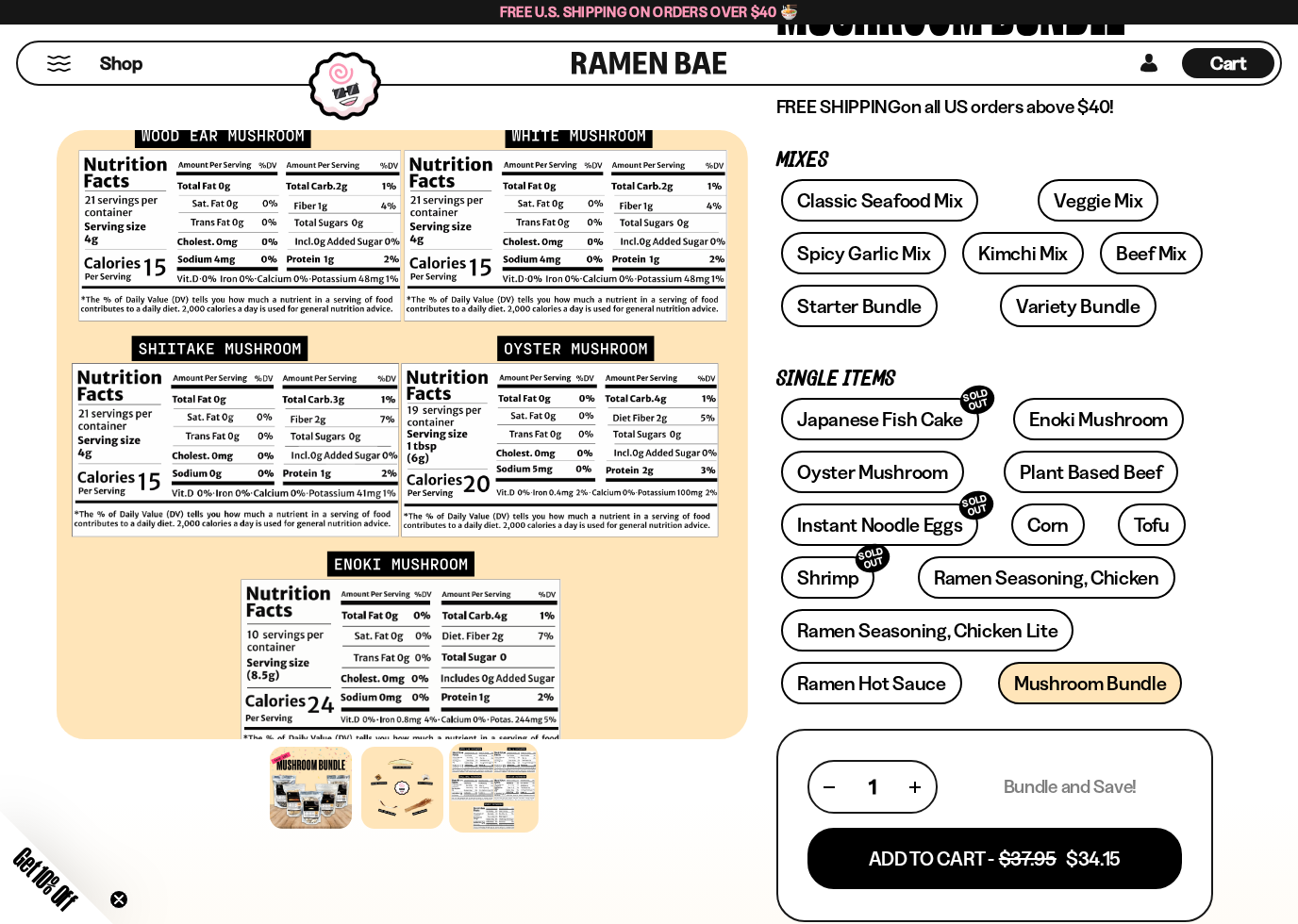 click on "Enoki Mushroom" at bounding box center [1098, 419] 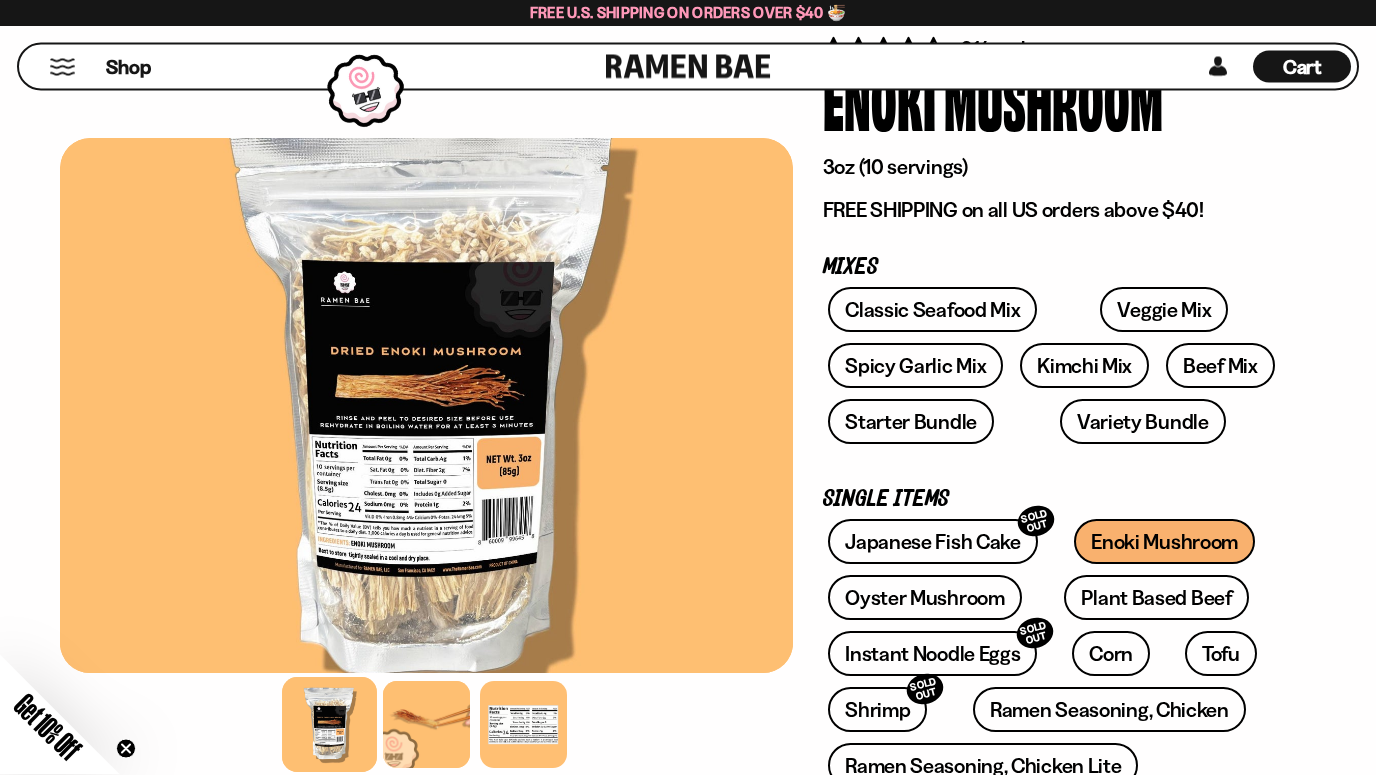 scroll, scrollTop: 144, scrollLeft: 0, axis: vertical 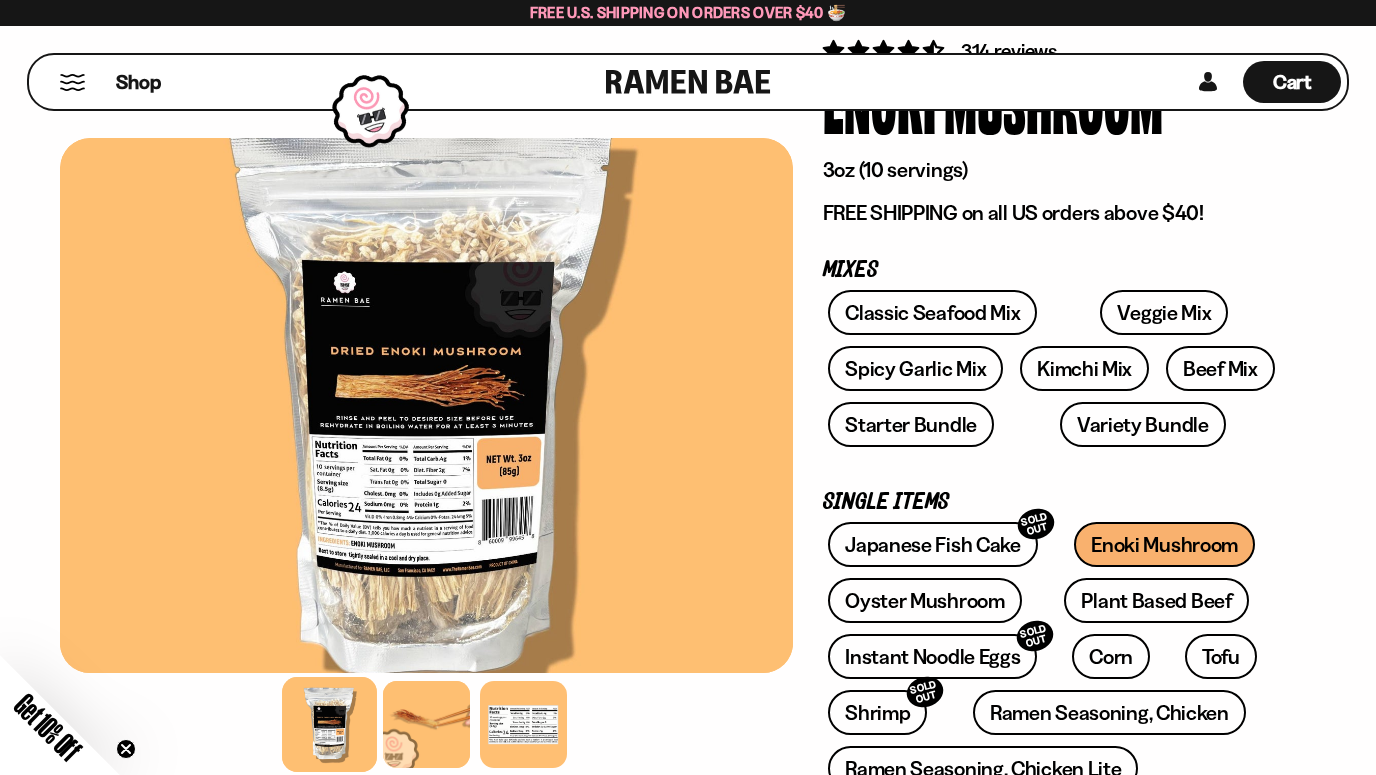 click on "Classic Seafood Mix" at bounding box center [932, 312] 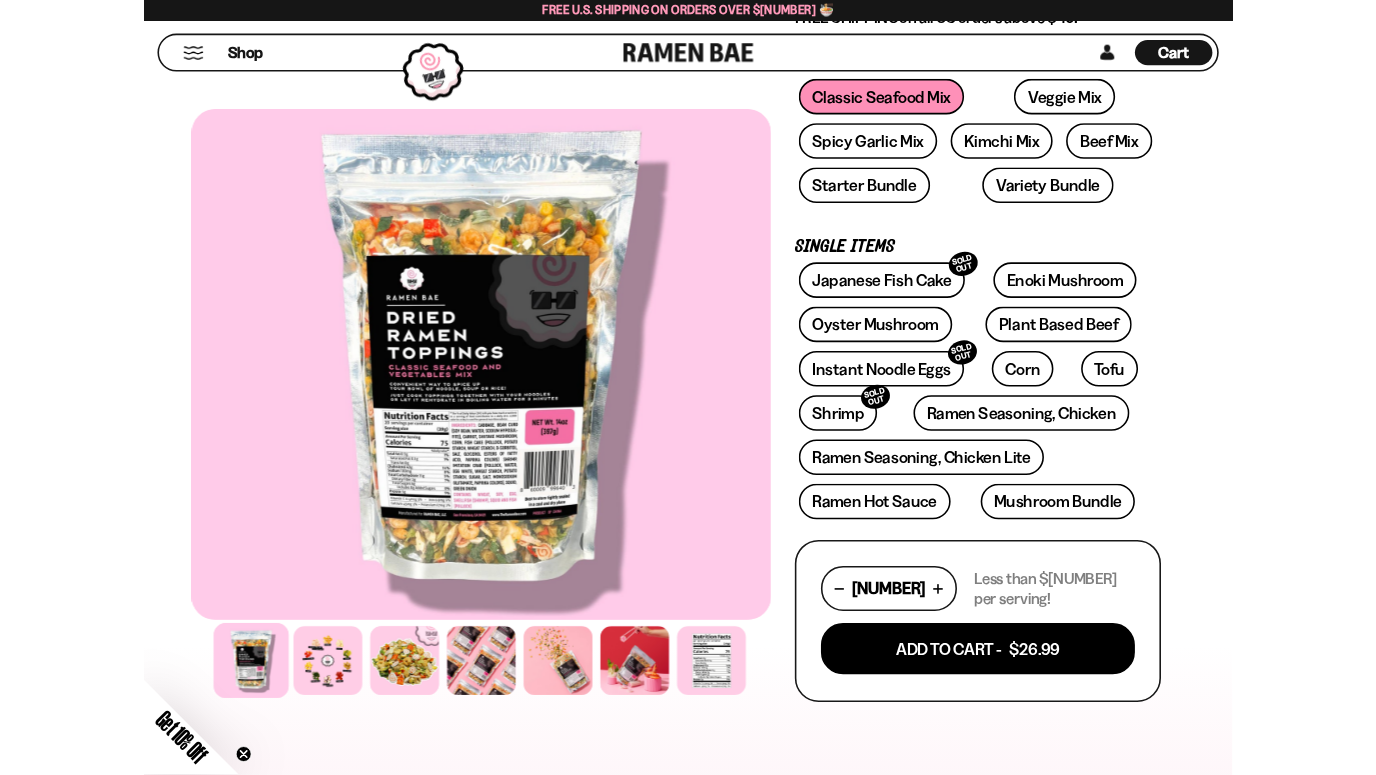 scroll, scrollTop: 331, scrollLeft: 0, axis: vertical 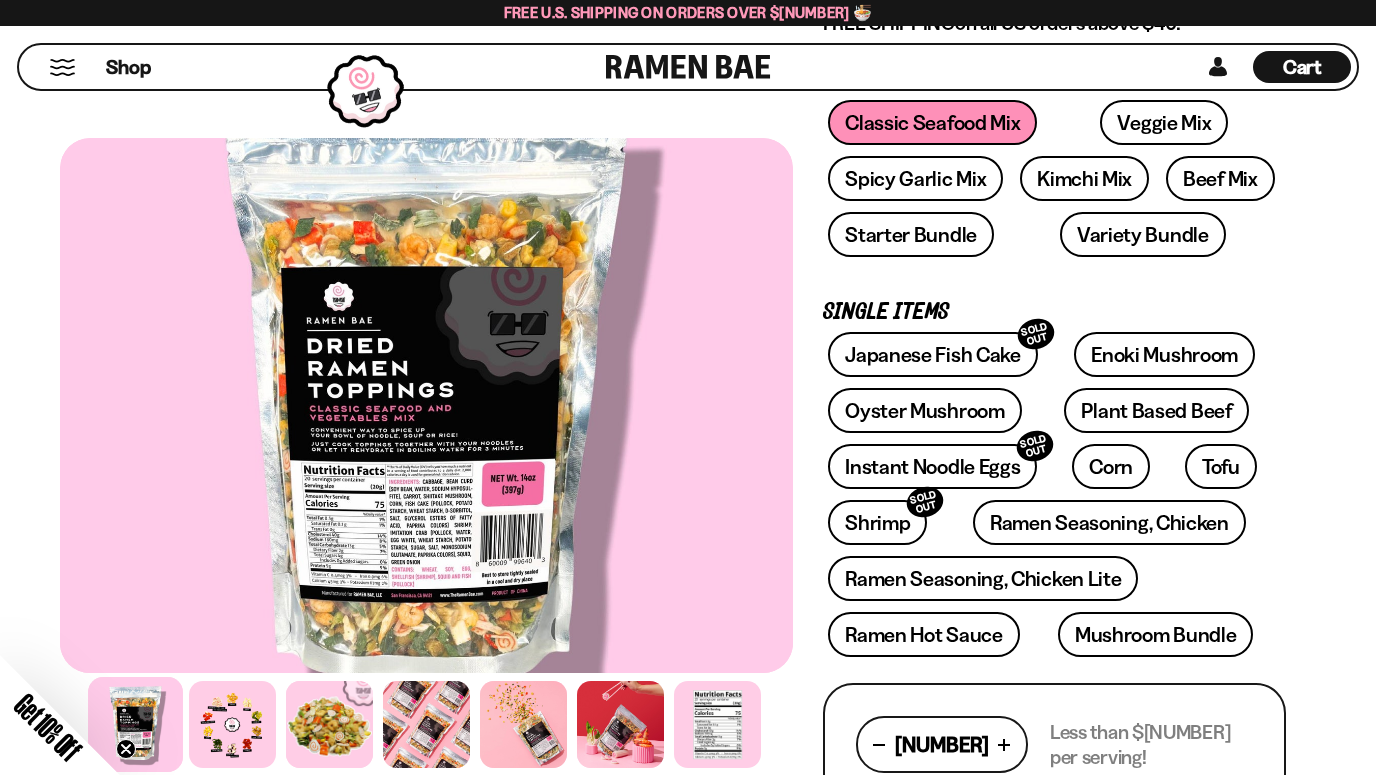 click at bounding box center (232, 724) 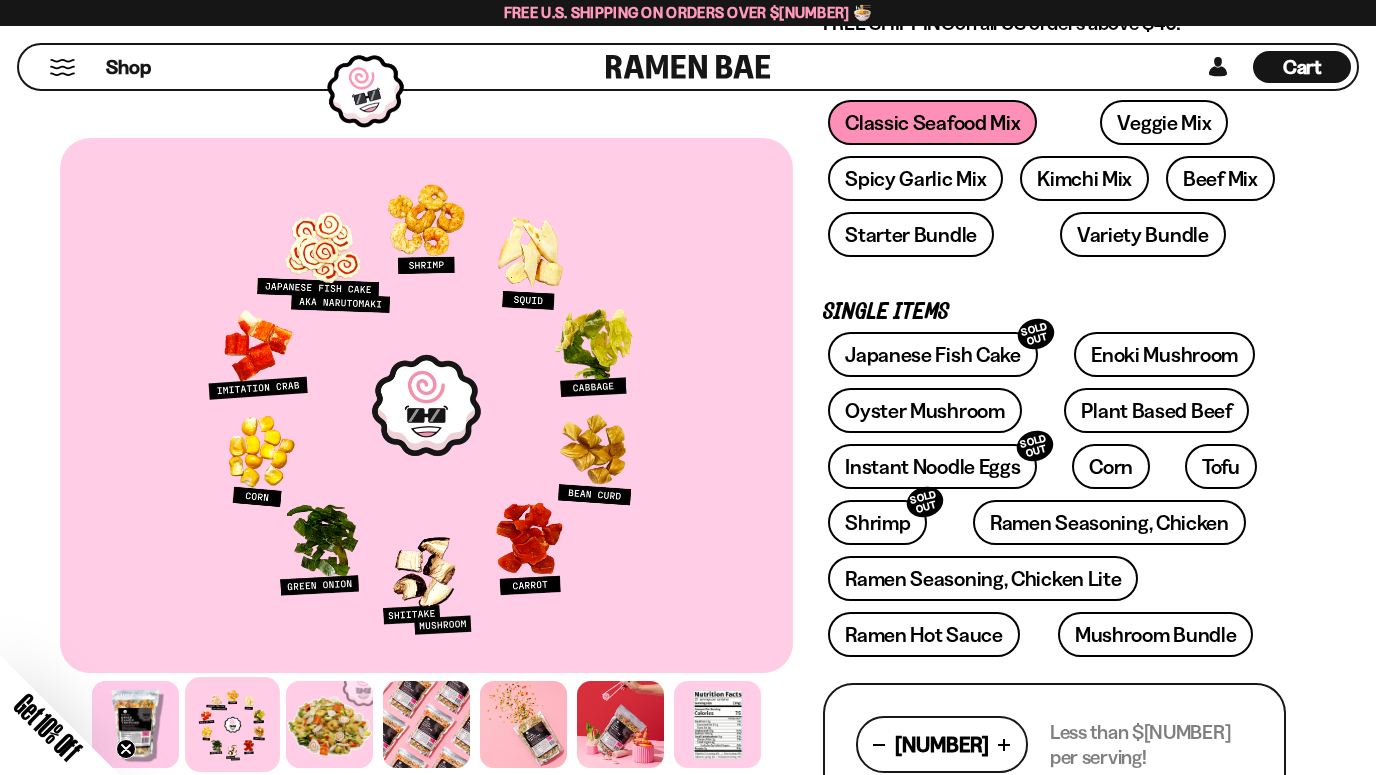click at bounding box center [426, 405] 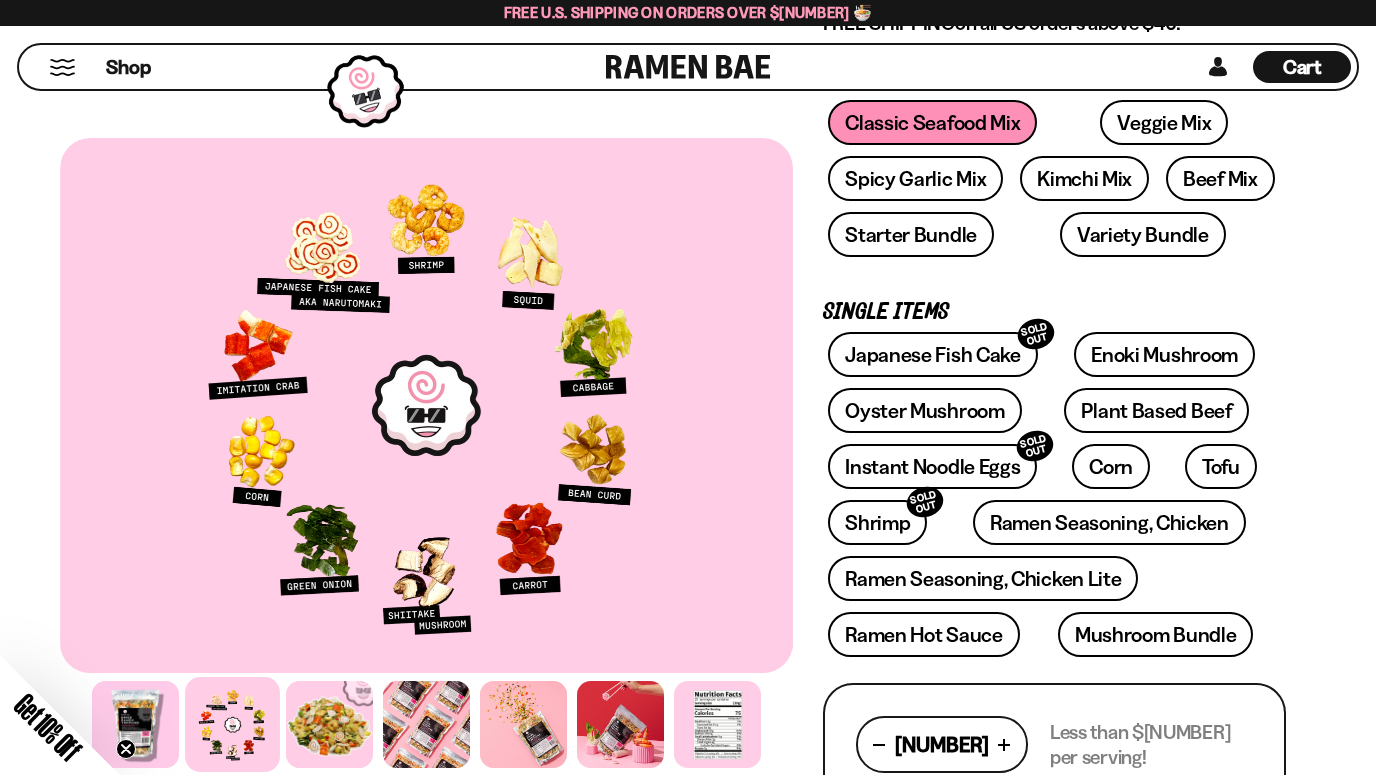 click at bounding box center (426, 405) 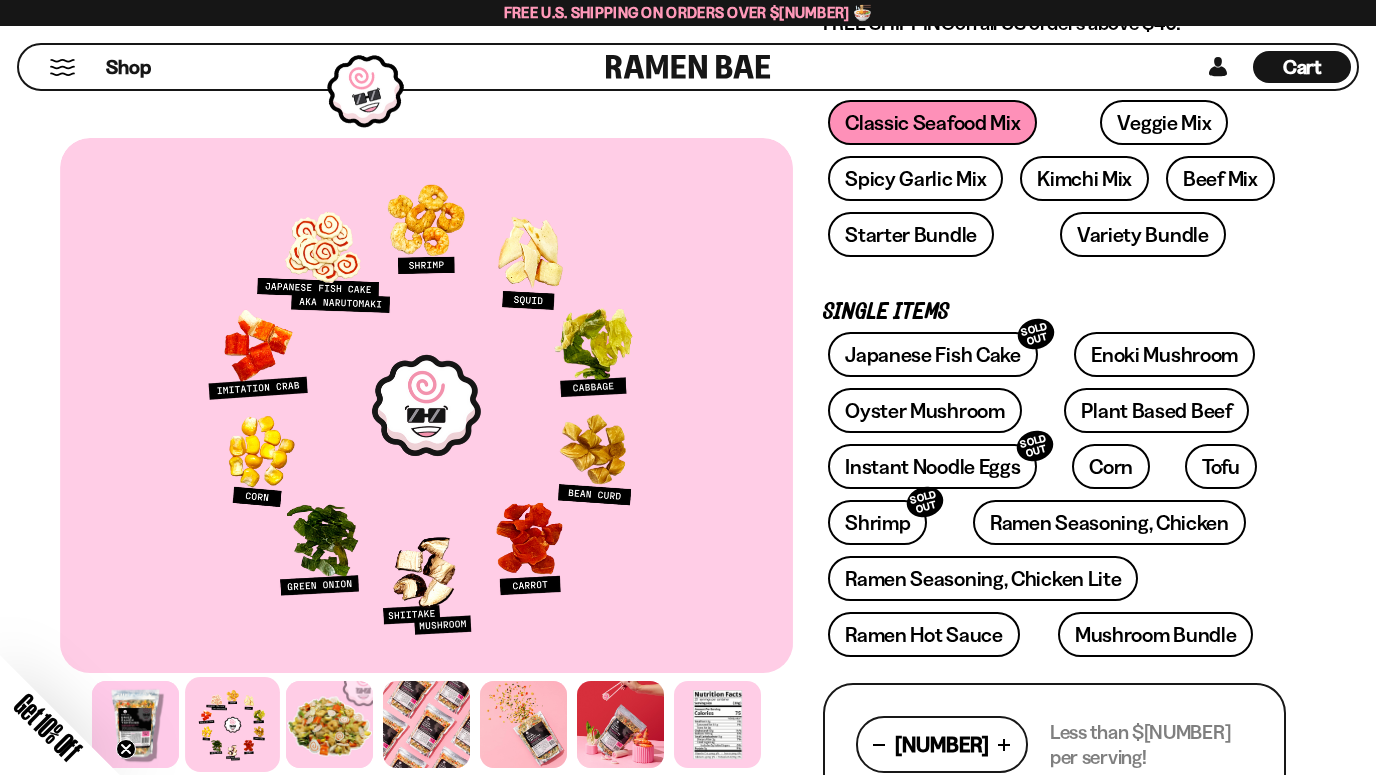click at bounding box center (329, 724) 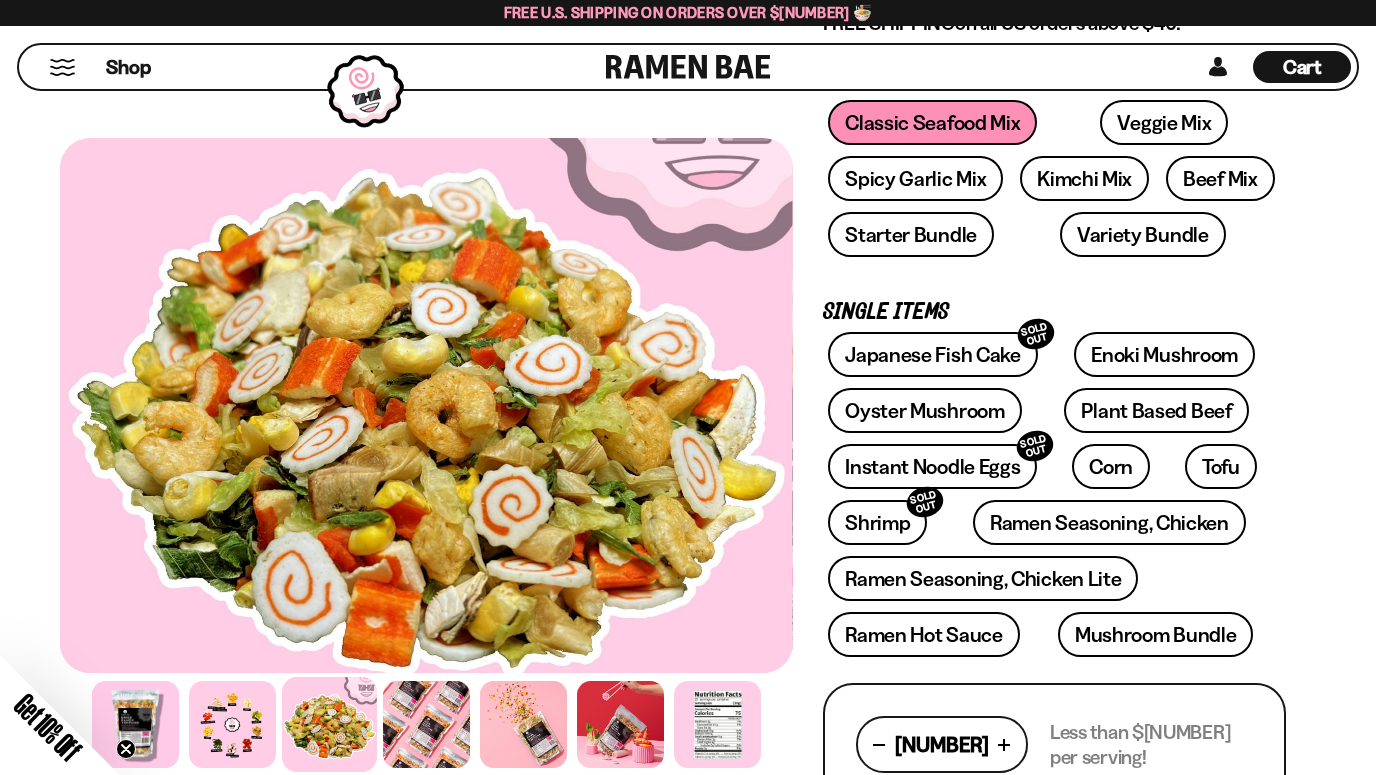 click at bounding box center (426, 724) 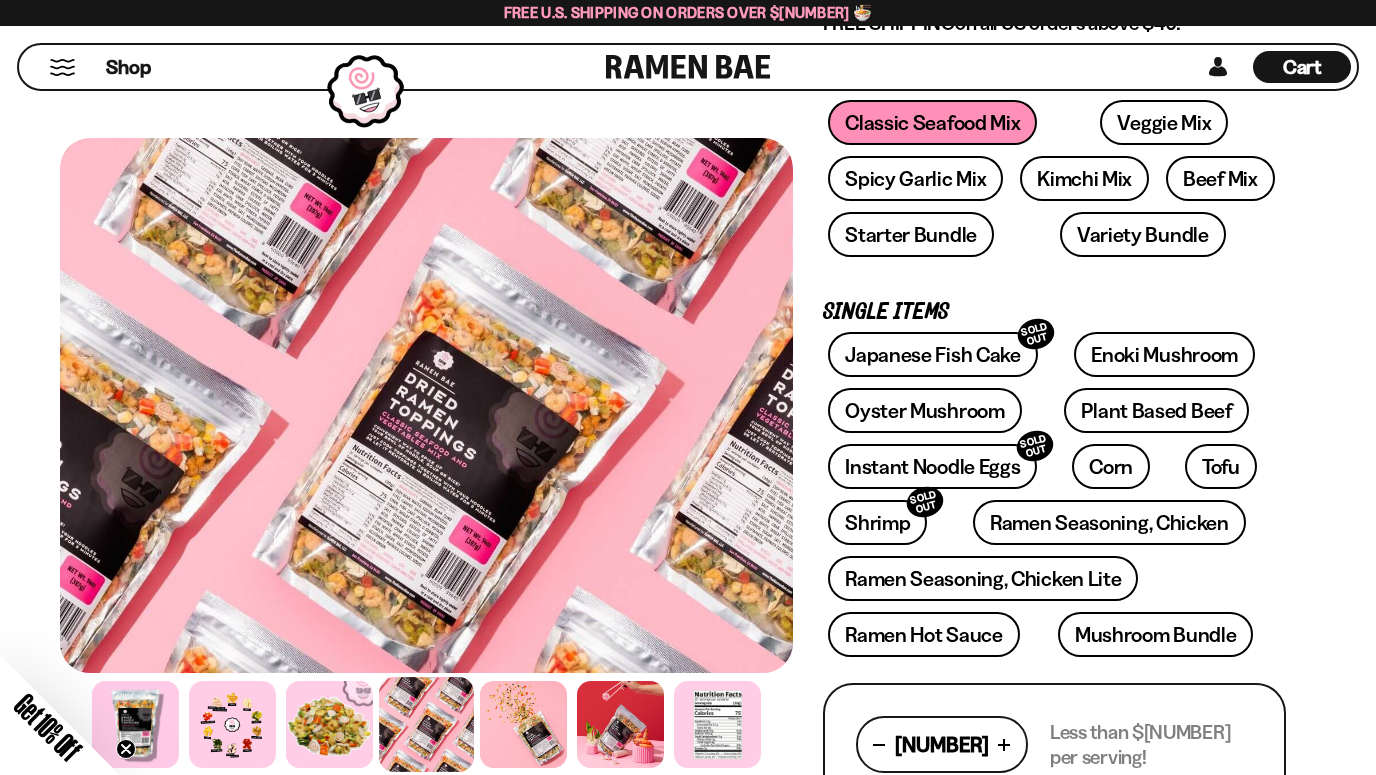 click at bounding box center [523, 724] 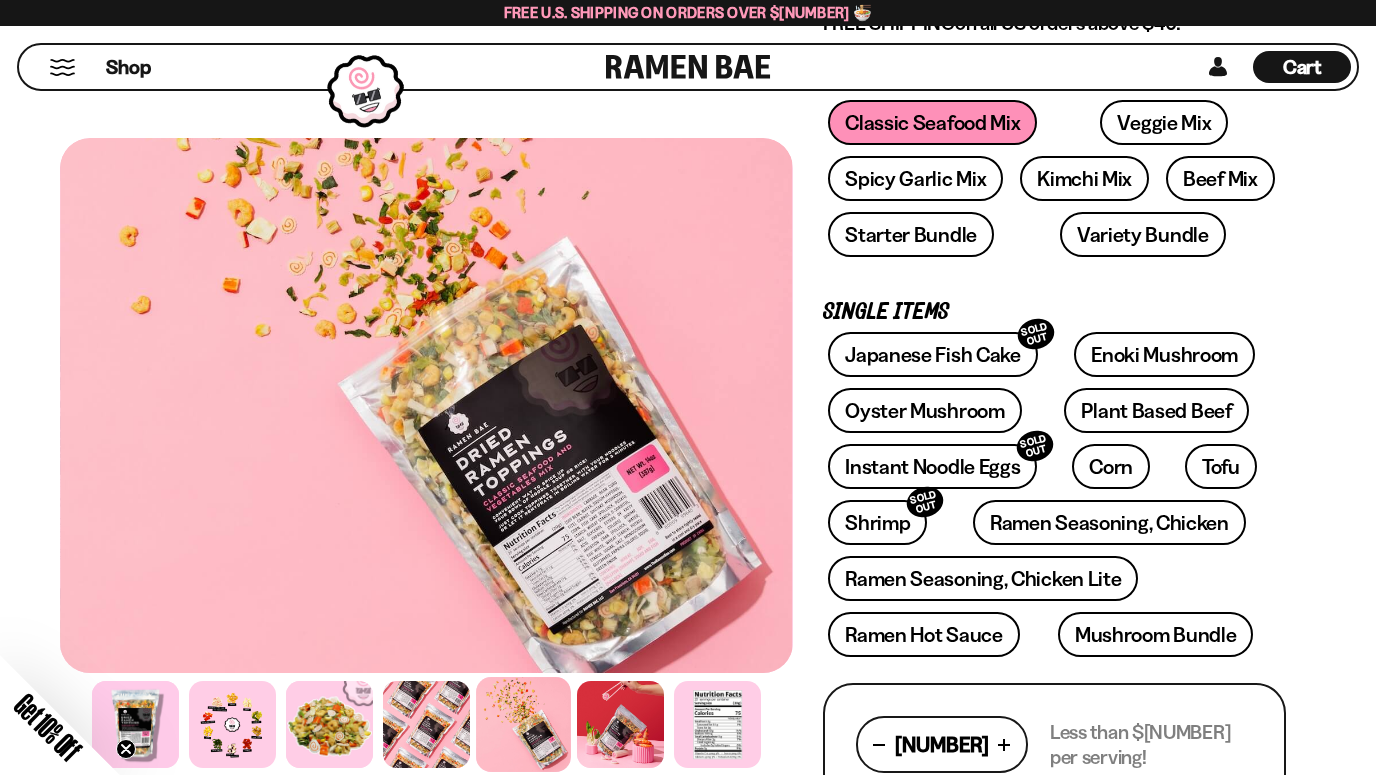 click at bounding box center [620, 724] 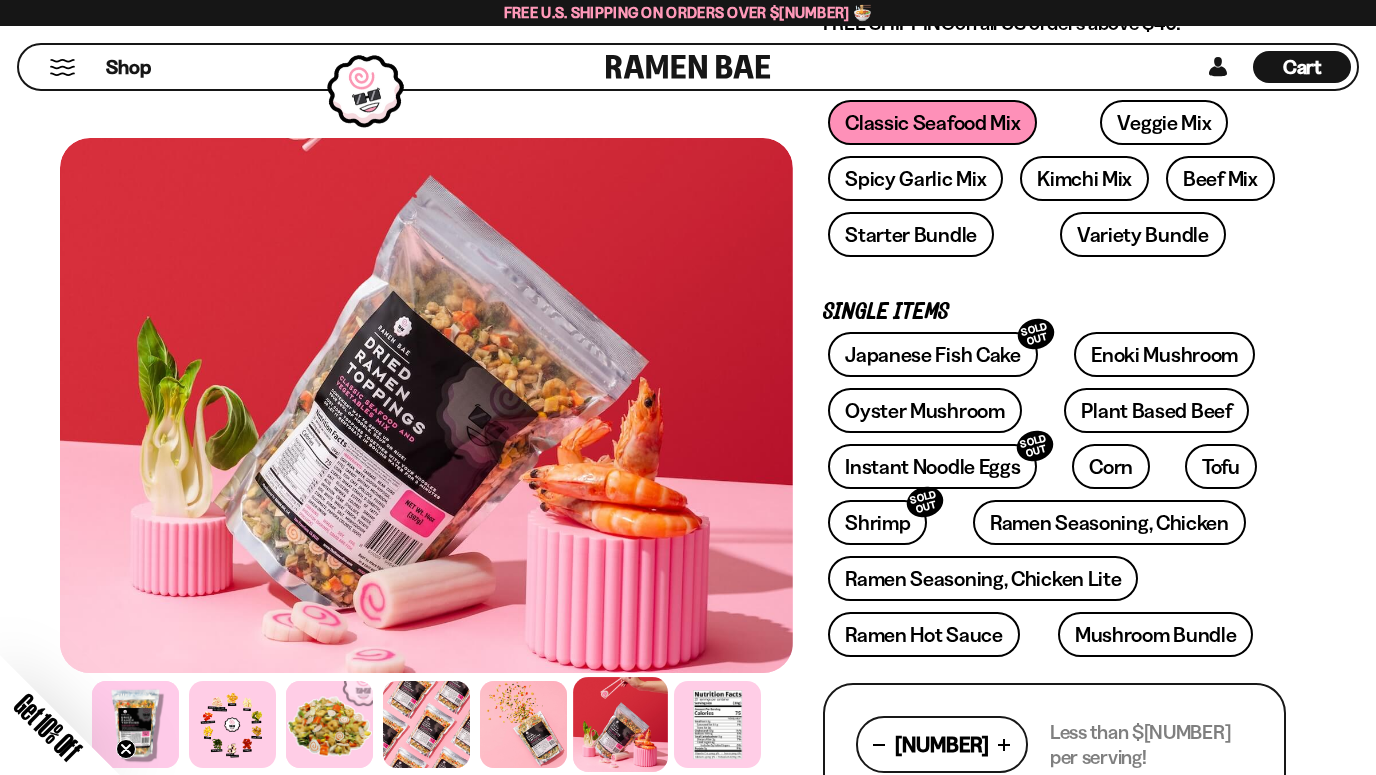 click at bounding box center (620, 724) 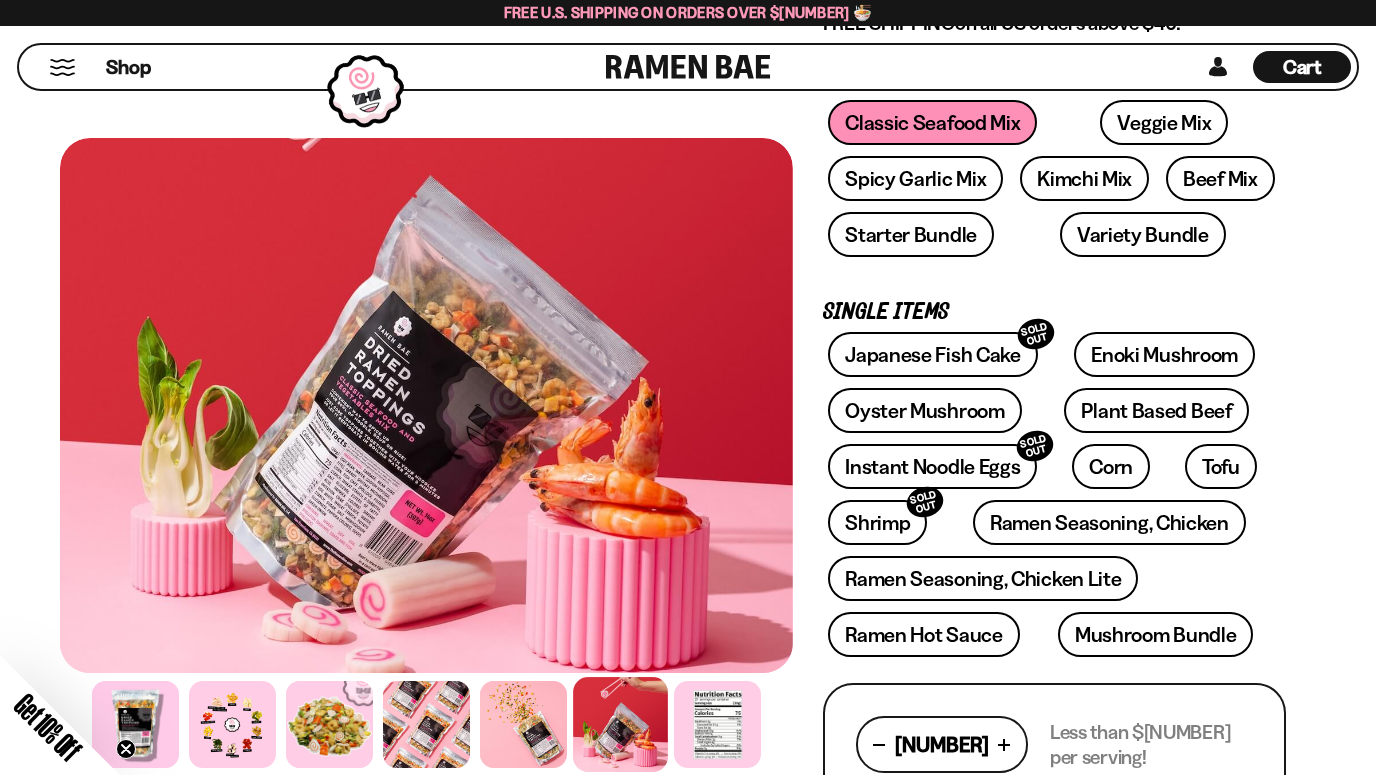 click at bounding box center (717, 724) 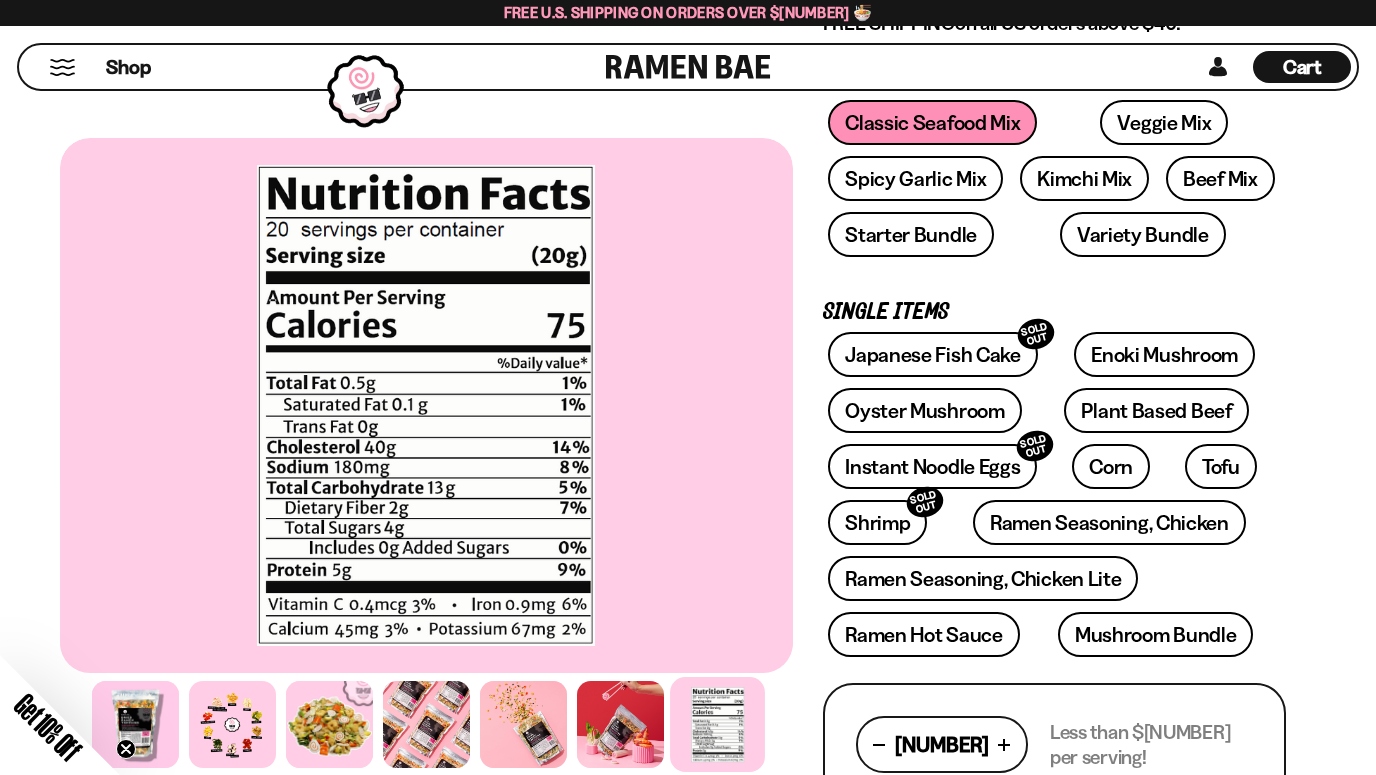click on "Corn" at bounding box center [1111, 466] 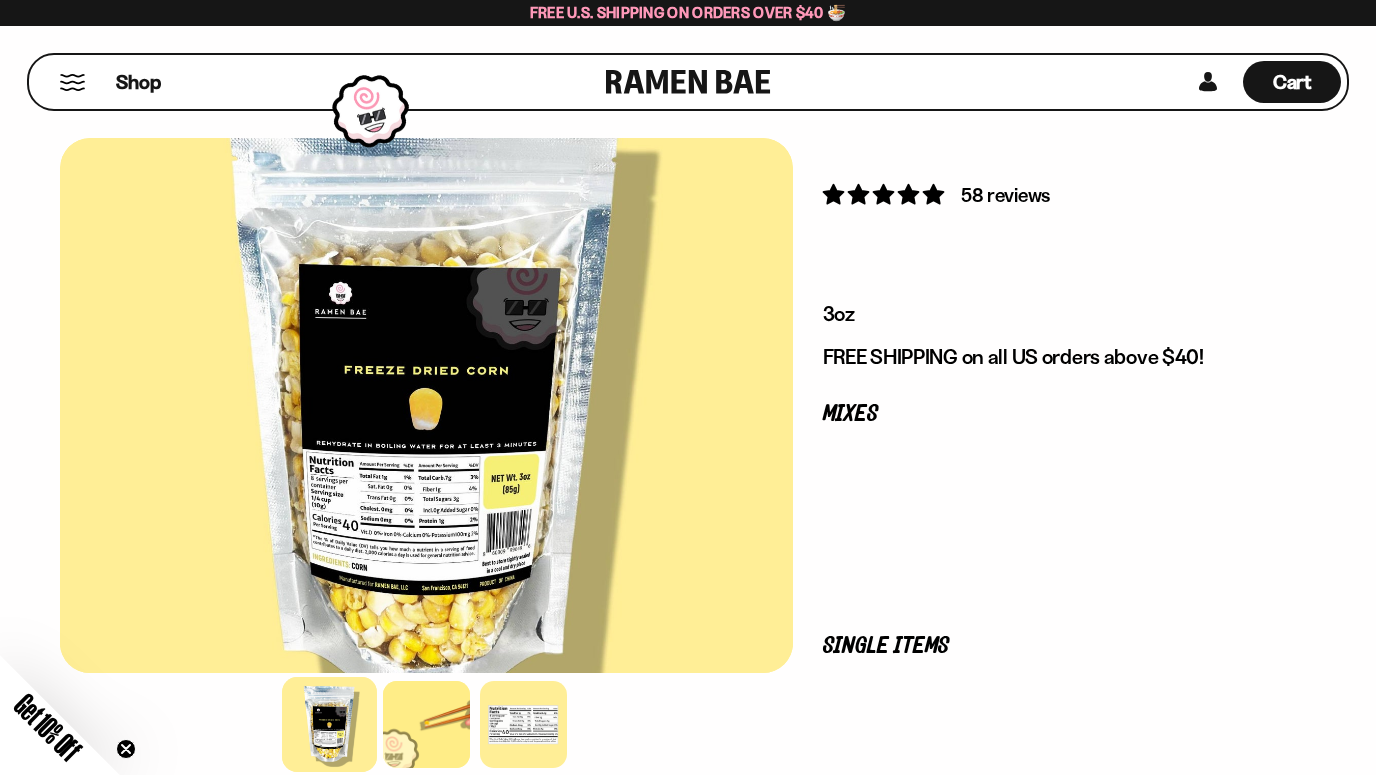 scroll, scrollTop: 0, scrollLeft: 0, axis: both 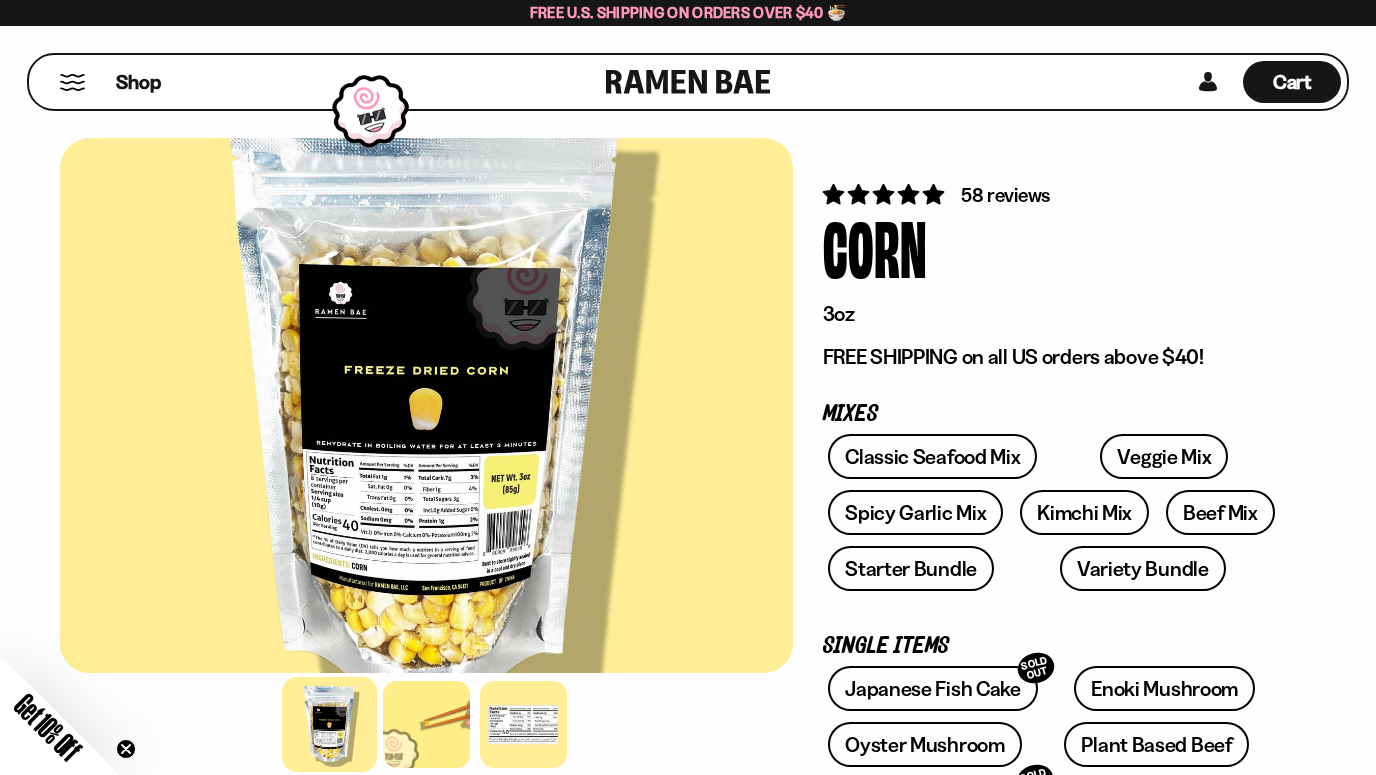 click on "Veggie Mix" at bounding box center (1164, 456) 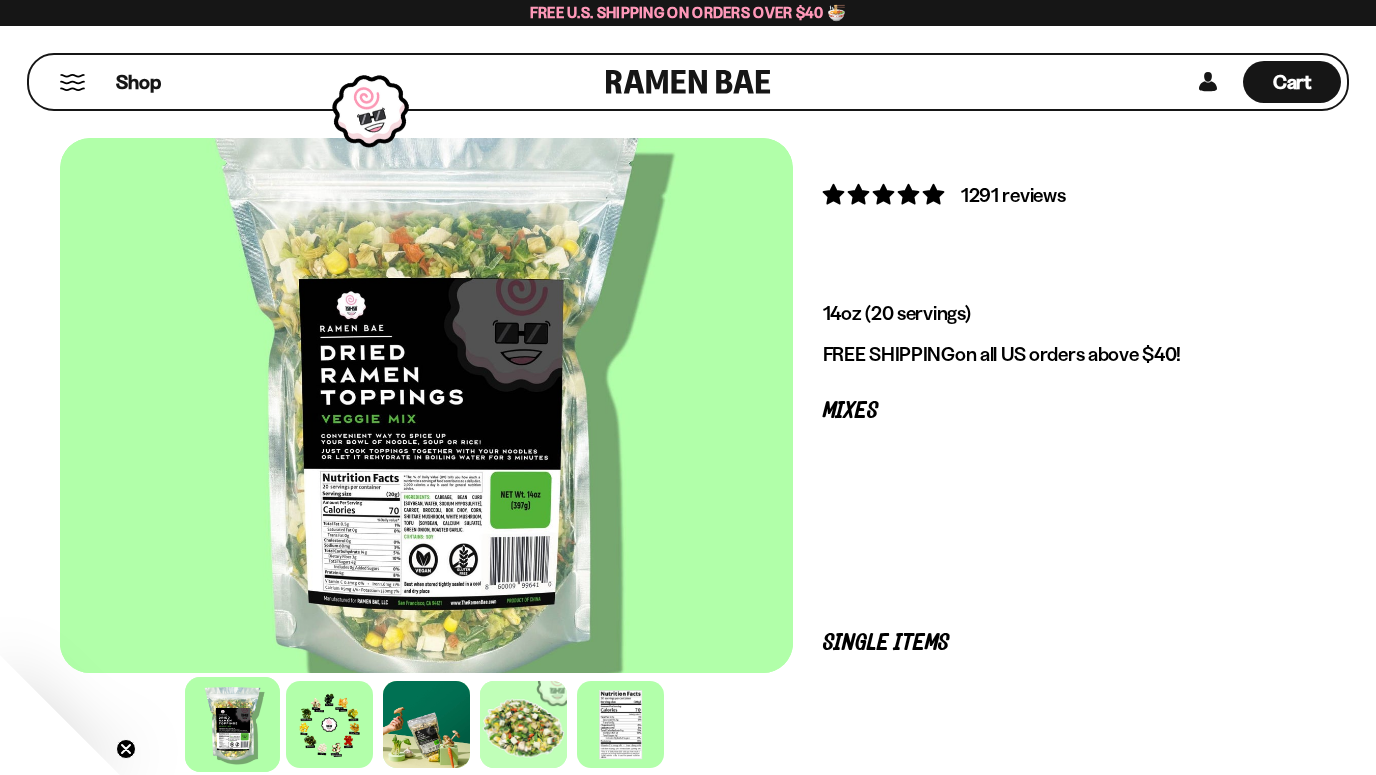 scroll, scrollTop: 0, scrollLeft: 0, axis: both 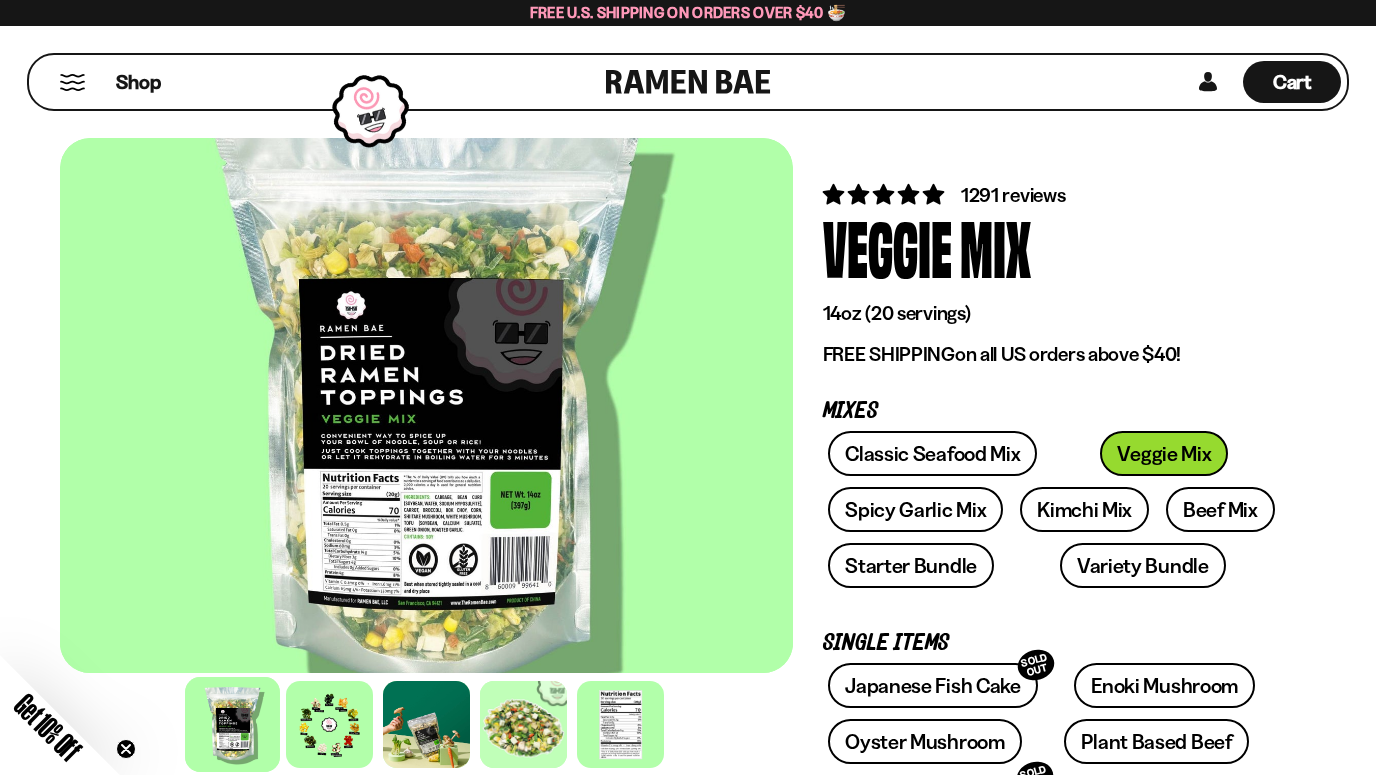 click at bounding box center (329, 724) 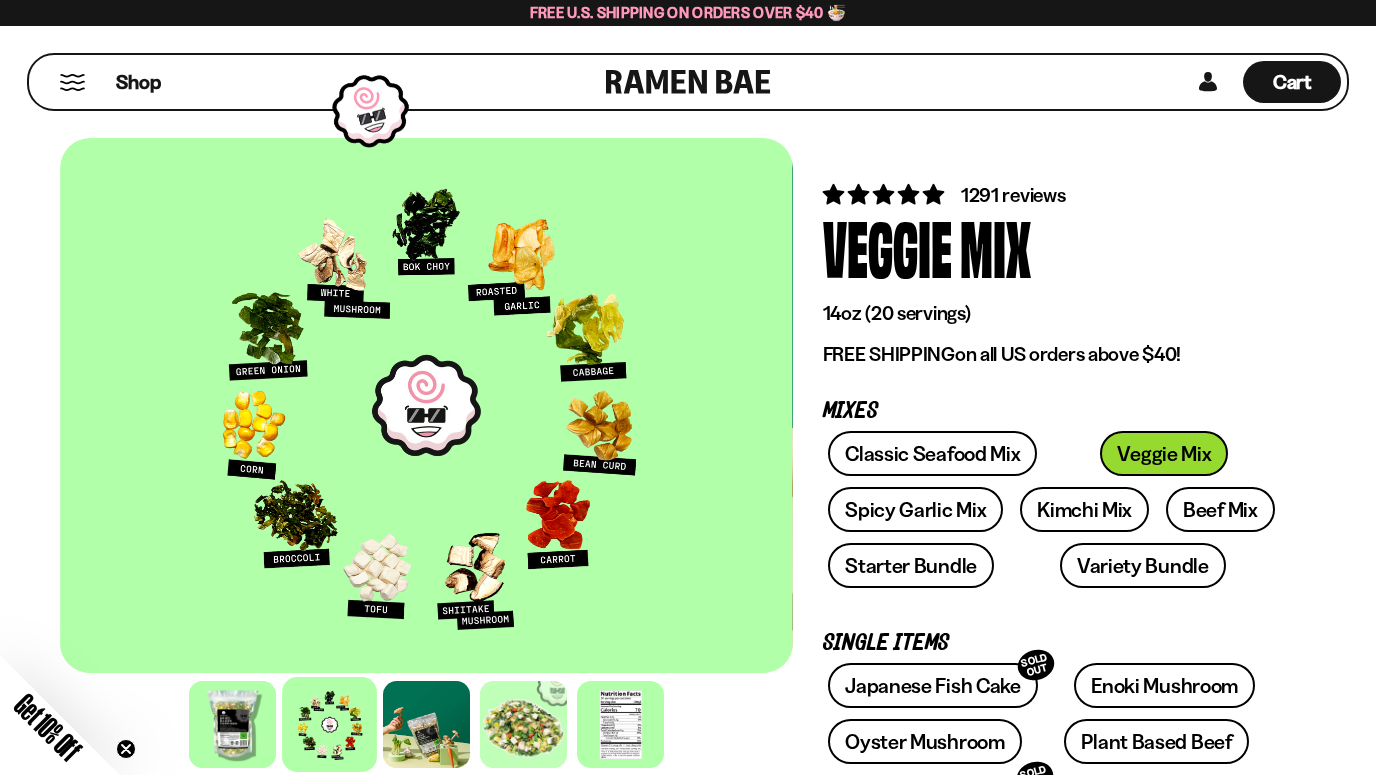 click on "Japanese Fish Cake
SOLD OUT" at bounding box center (933, 685) 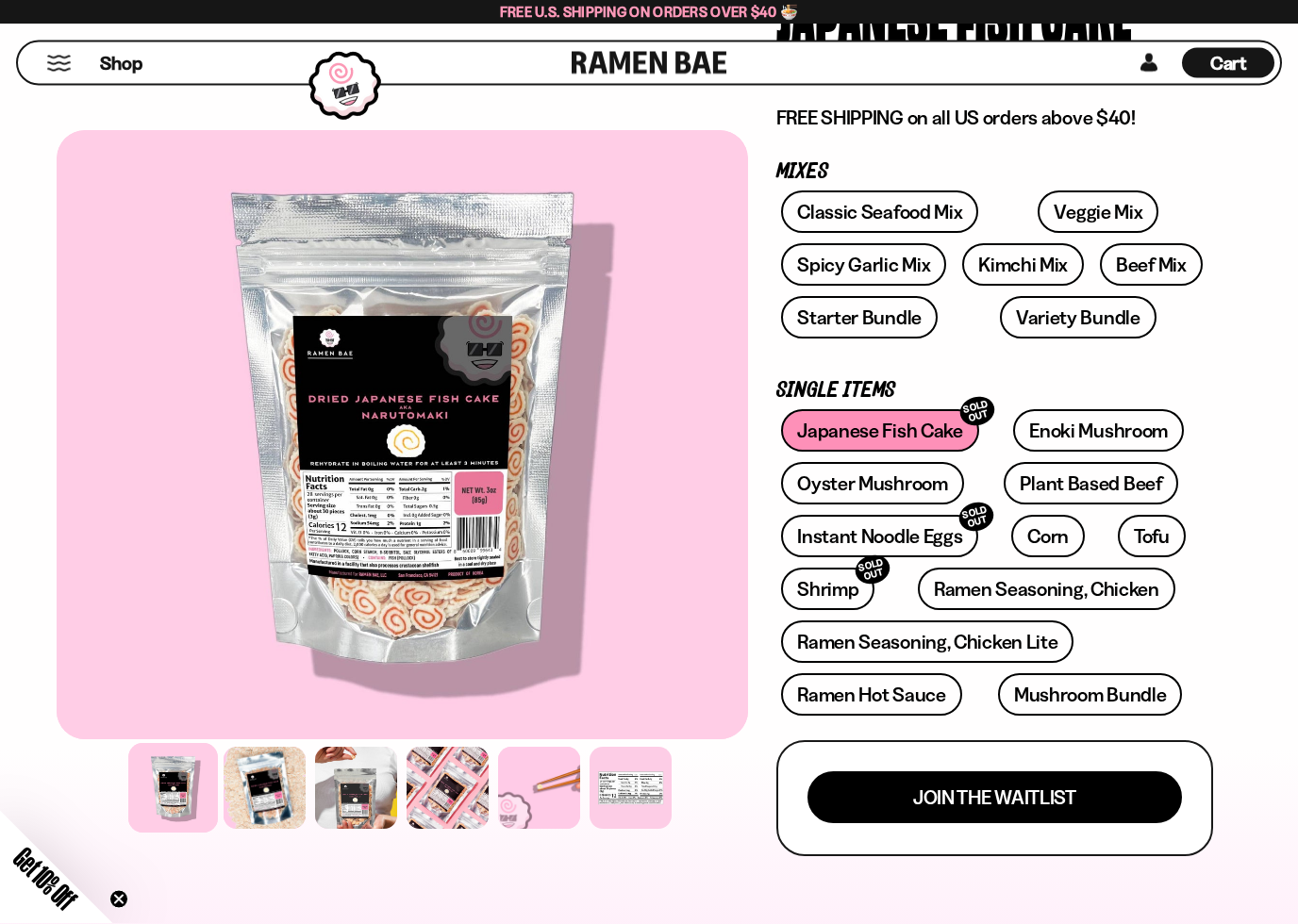scroll, scrollTop: 223, scrollLeft: 0, axis: vertical 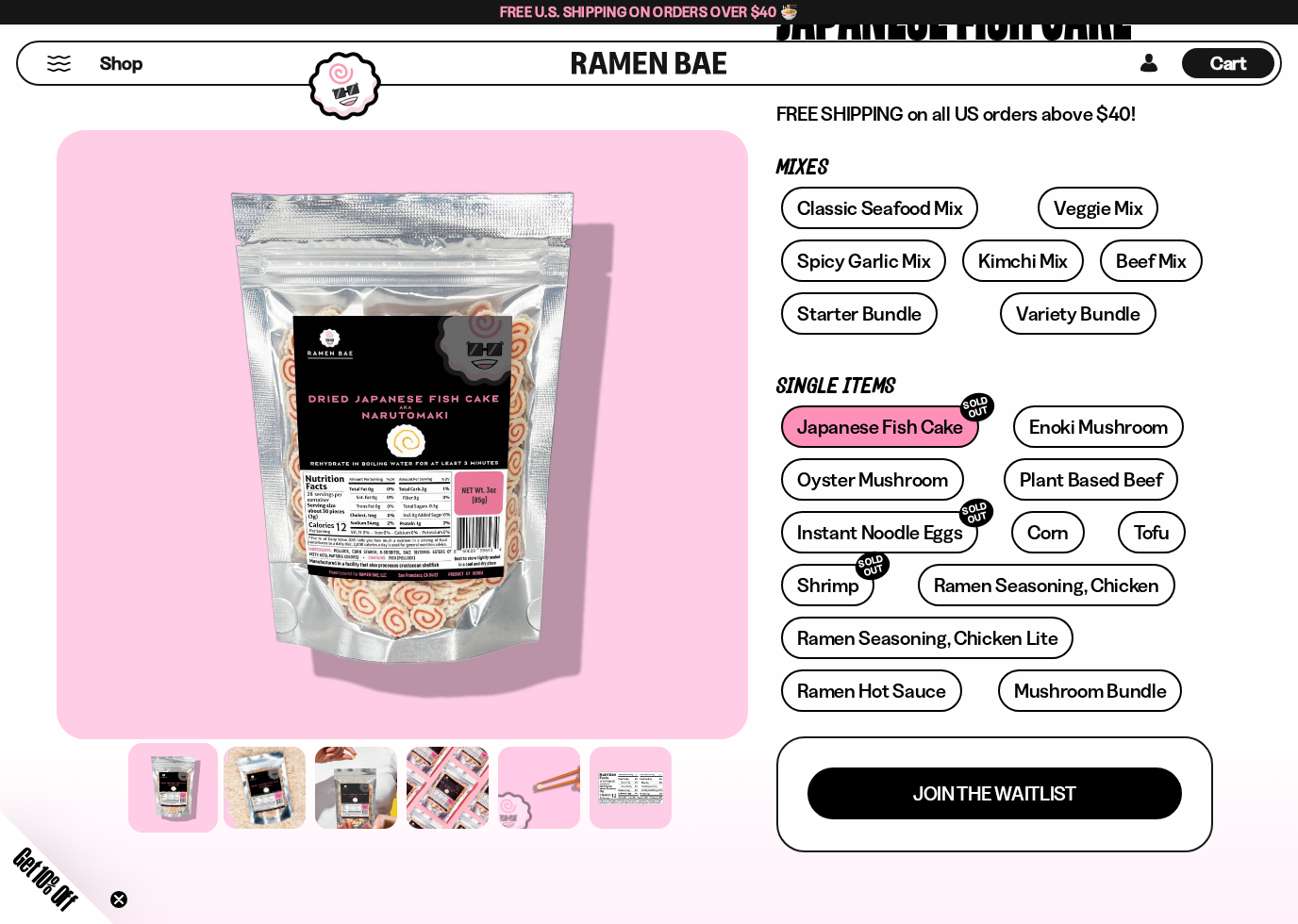 click on "Plant Based Beef" at bounding box center (1090, 479) 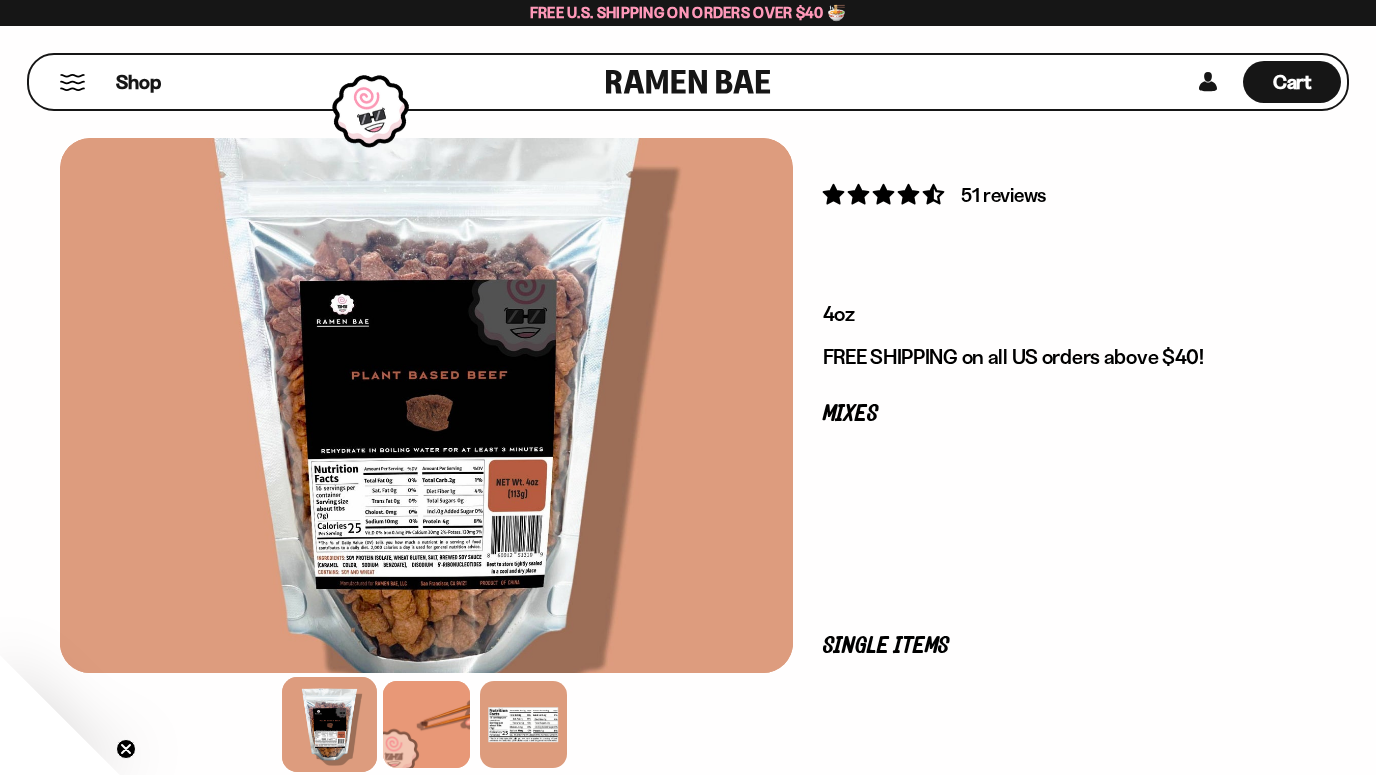 scroll, scrollTop: 0, scrollLeft: 0, axis: both 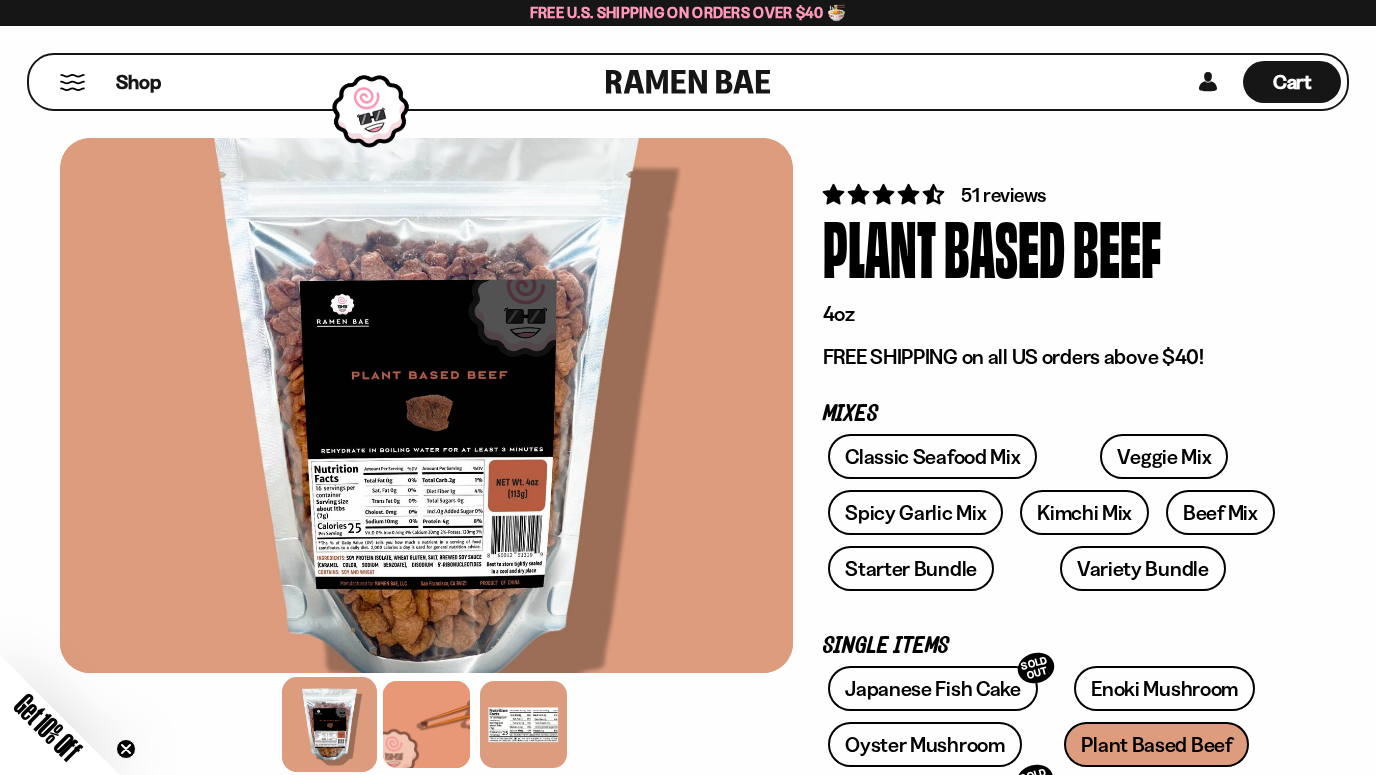 click at bounding box center (426, 724) 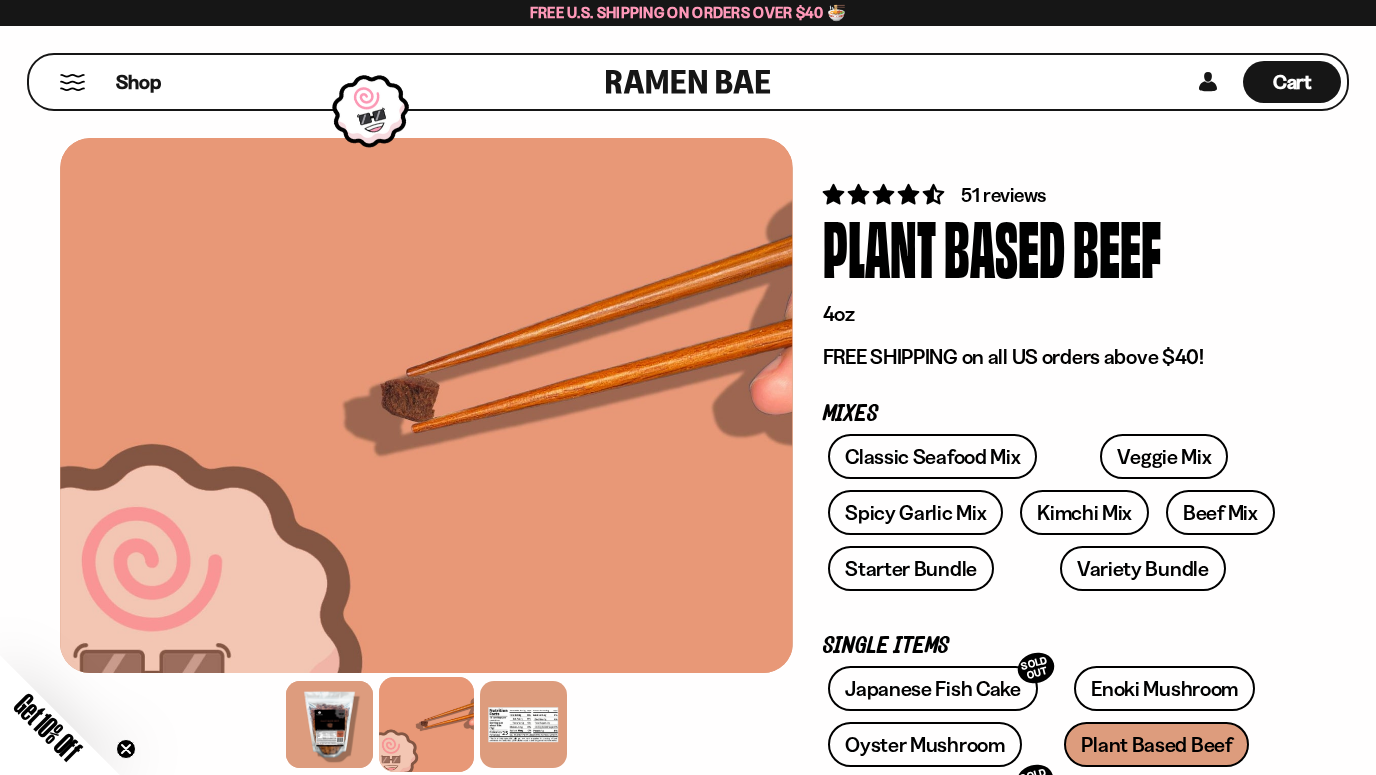 click at bounding box center (523, 724) 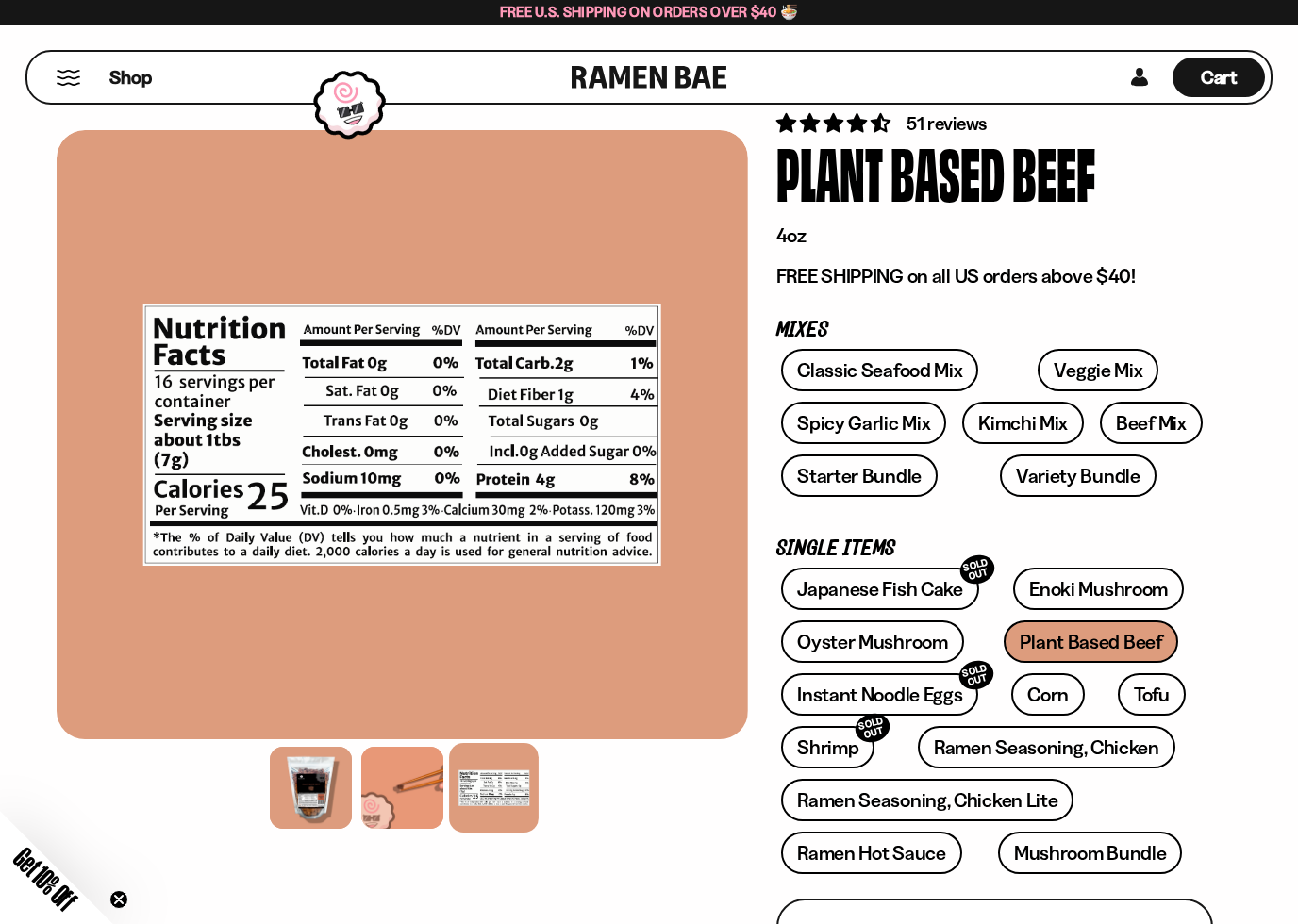 scroll, scrollTop: 67, scrollLeft: 0, axis: vertical 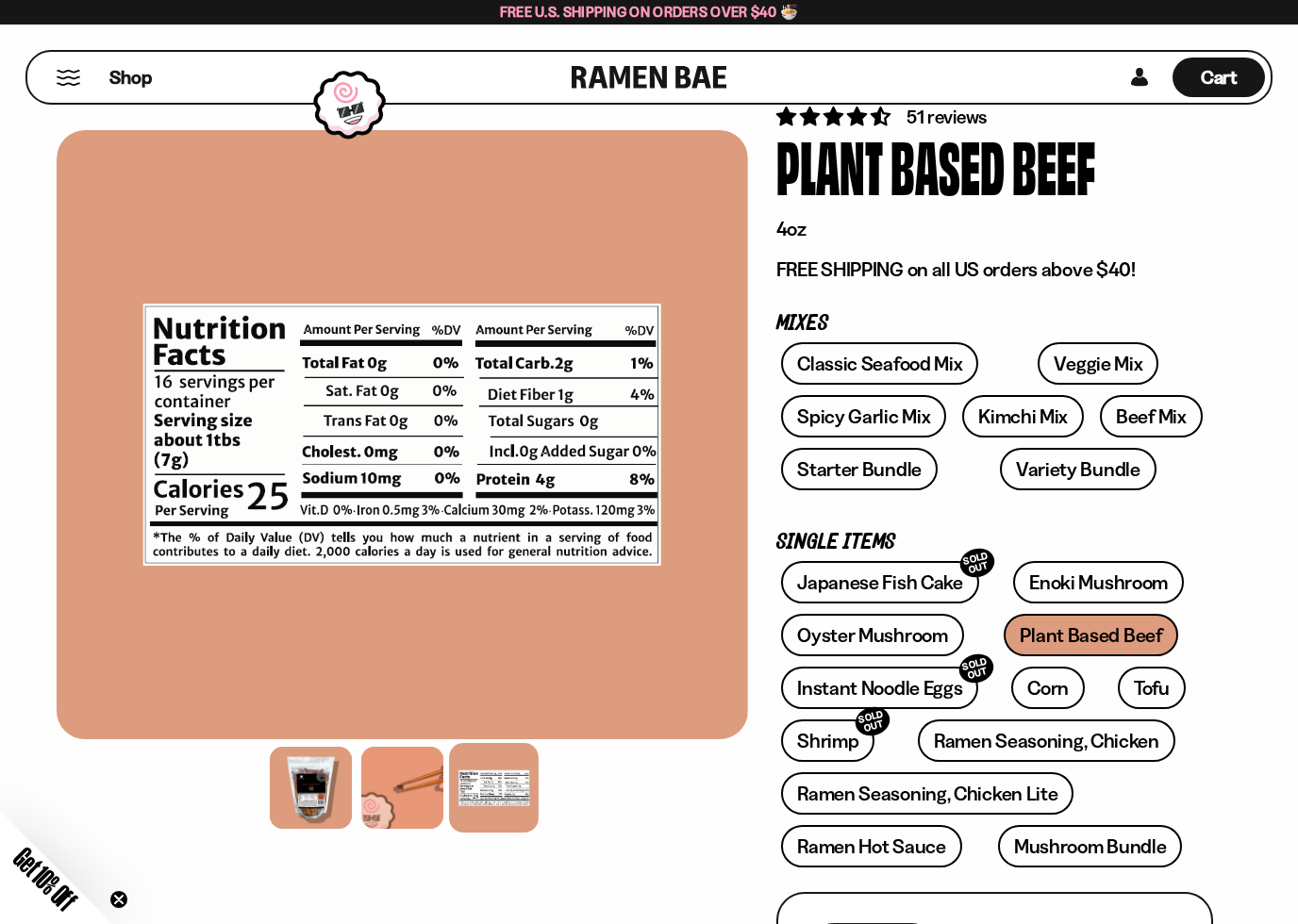 click on "Variety Bundle" at bounding box center [1078, 469] 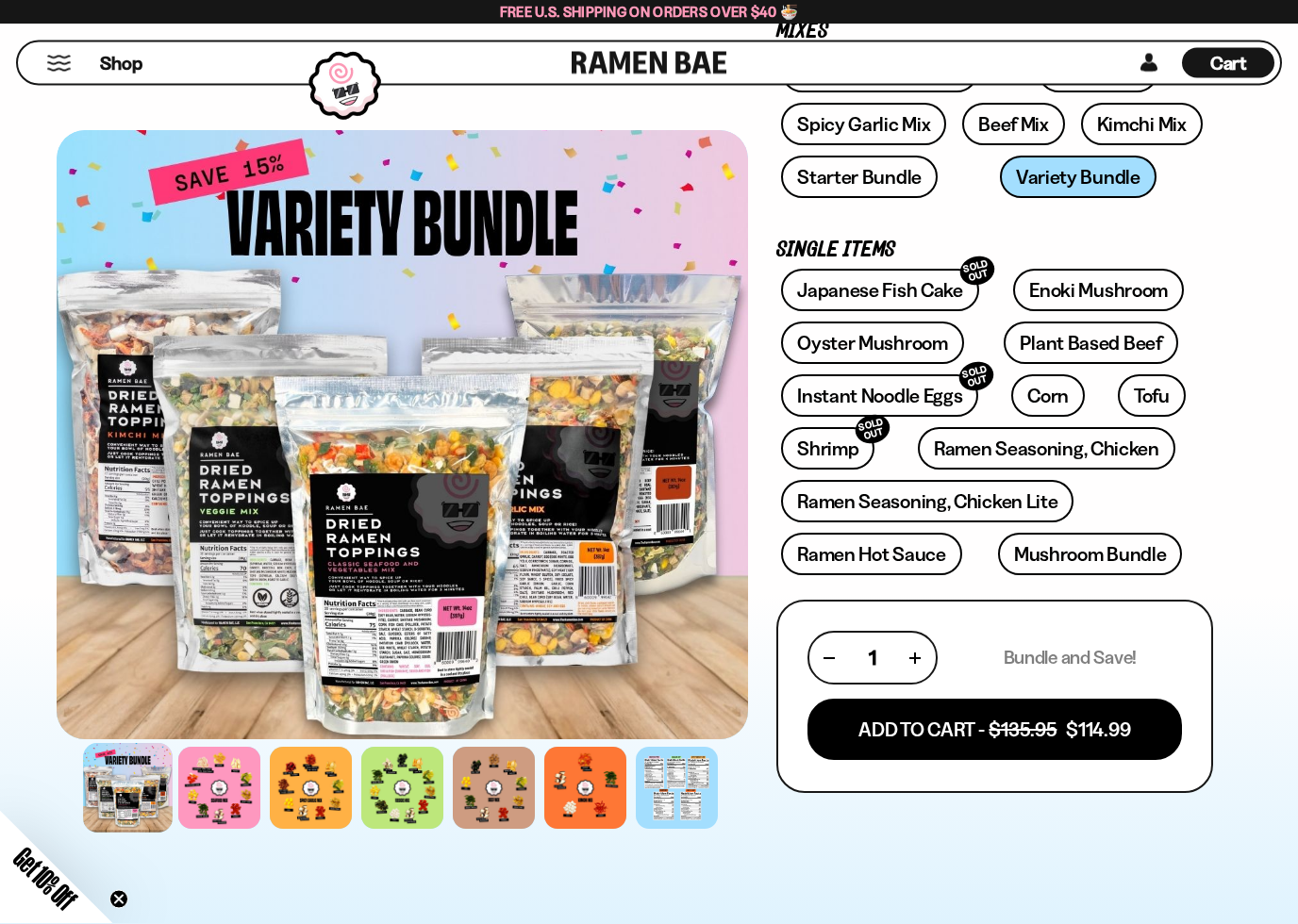 scroll, scrollTop: 356, scrollLeft: 0, axis: vertical 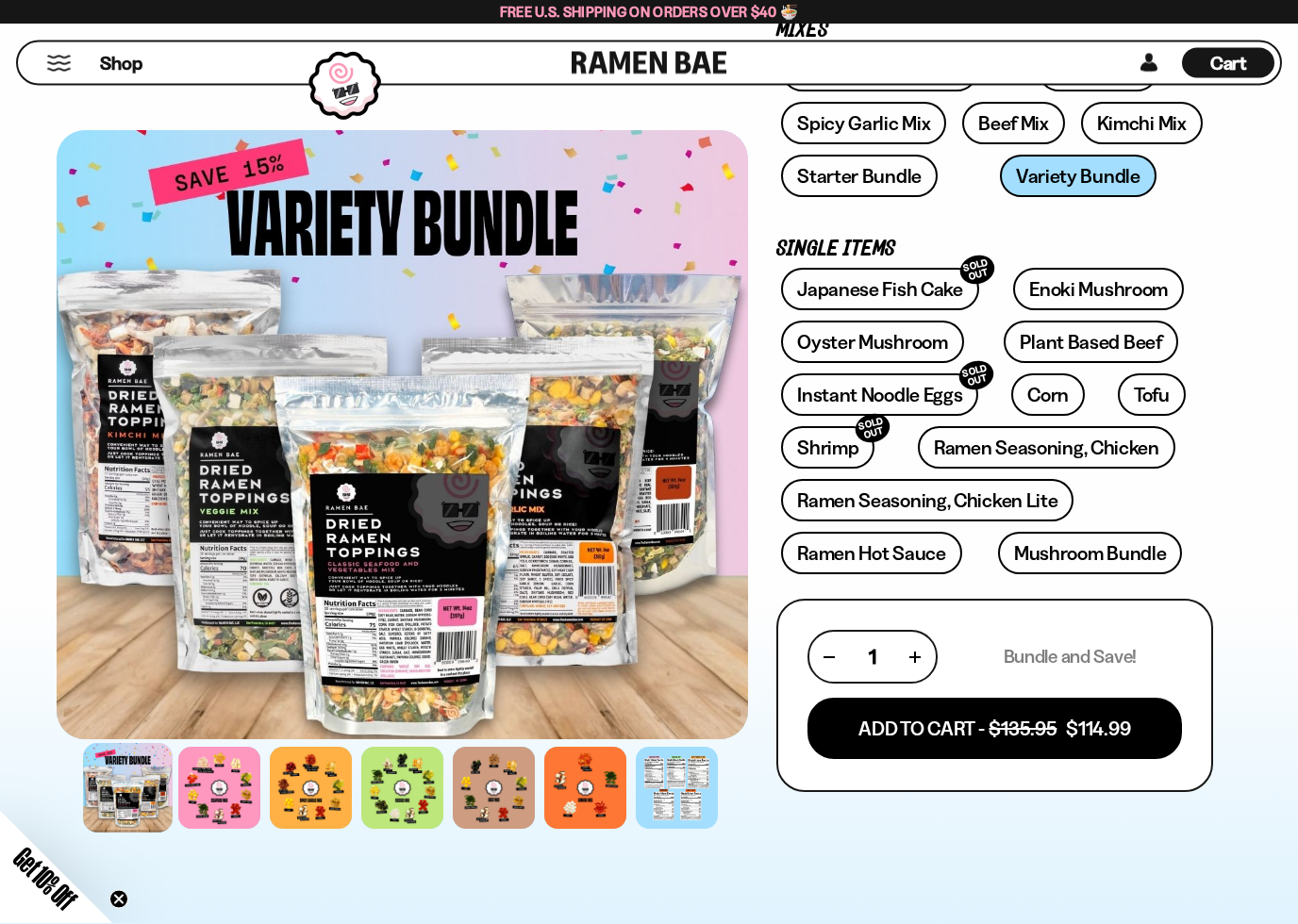 click on "Mushroom Bundle" at bounding box center [1090, 553] 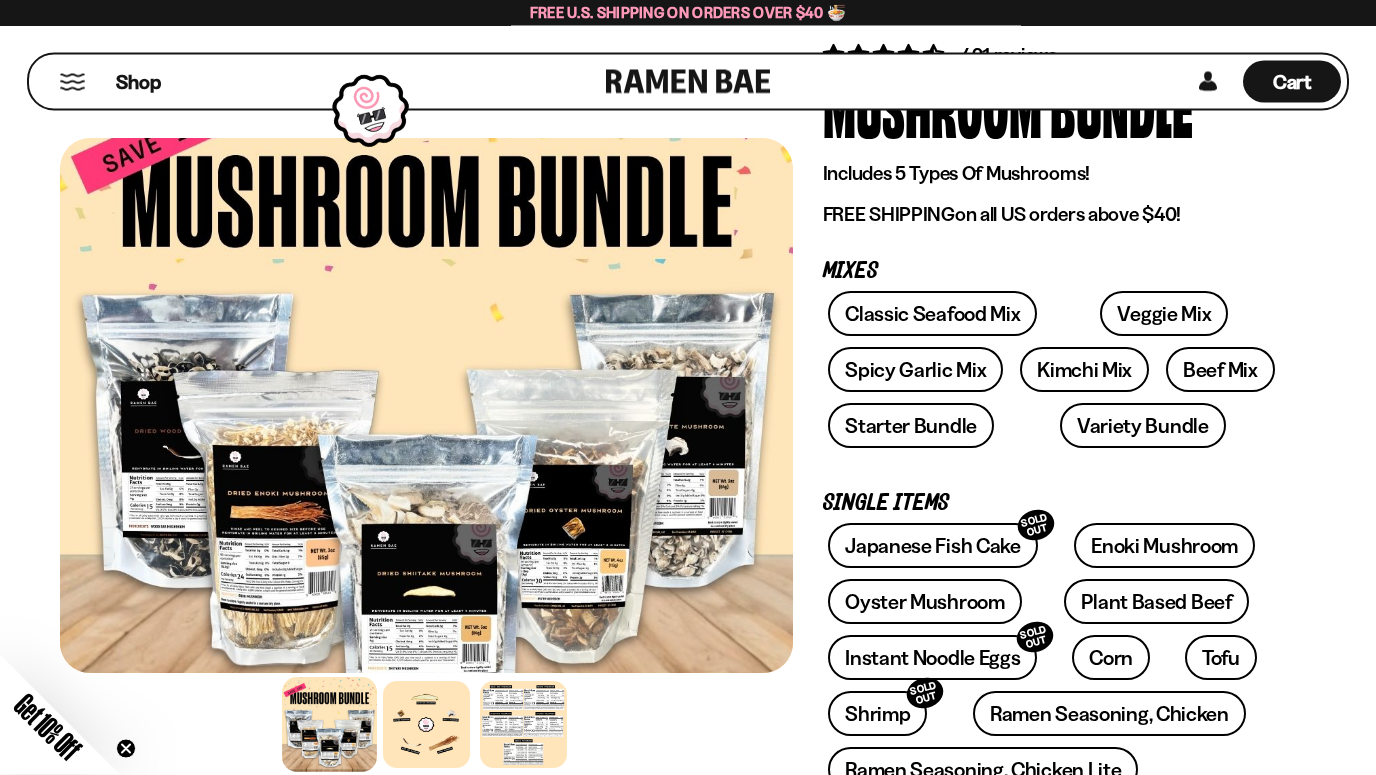scroll, scrollTop: 0, scrollLeft: 0, axis: both 